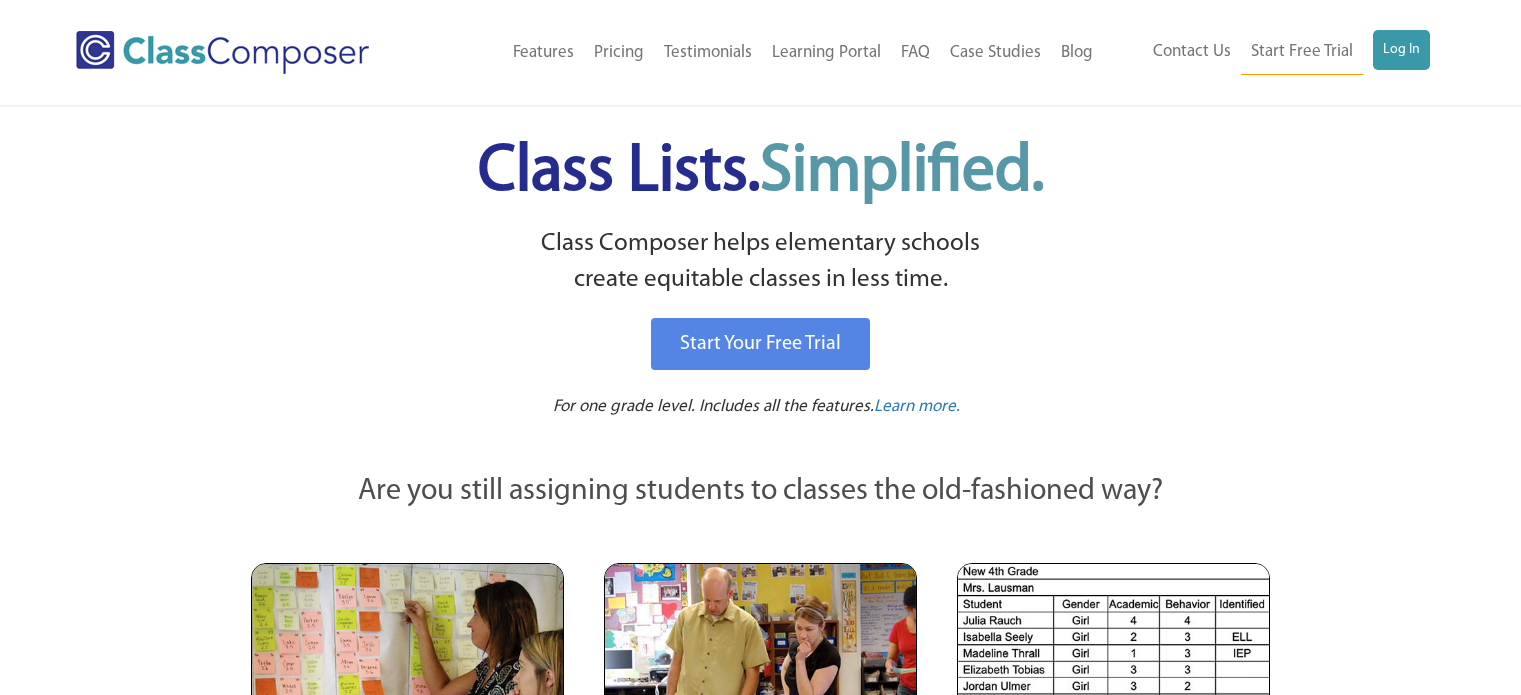 scroll, scrollTop: 0, scrollLeft: 0, axis: both 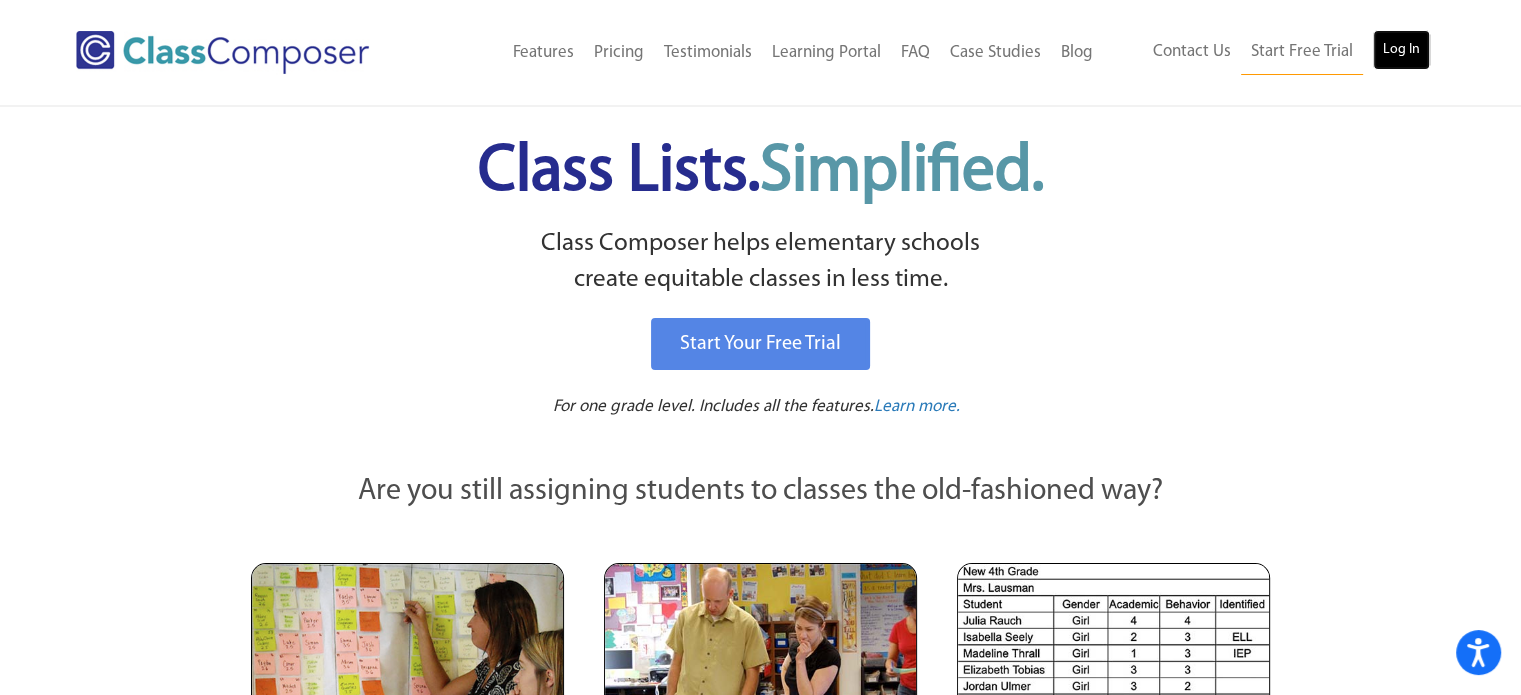 click on "Log In" at bounding box center [1401, 50] 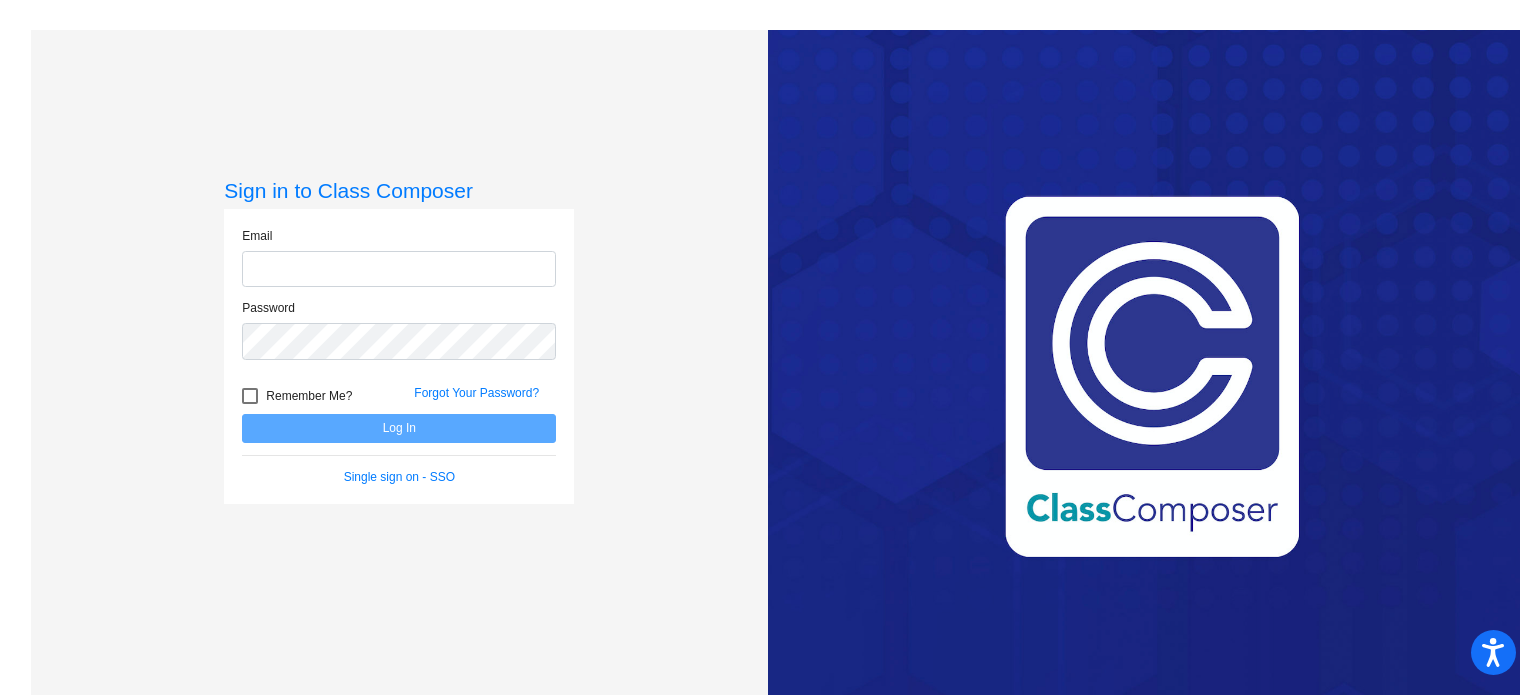 scroll, scrollTop: 0, scrollLeft: 0, axis: both 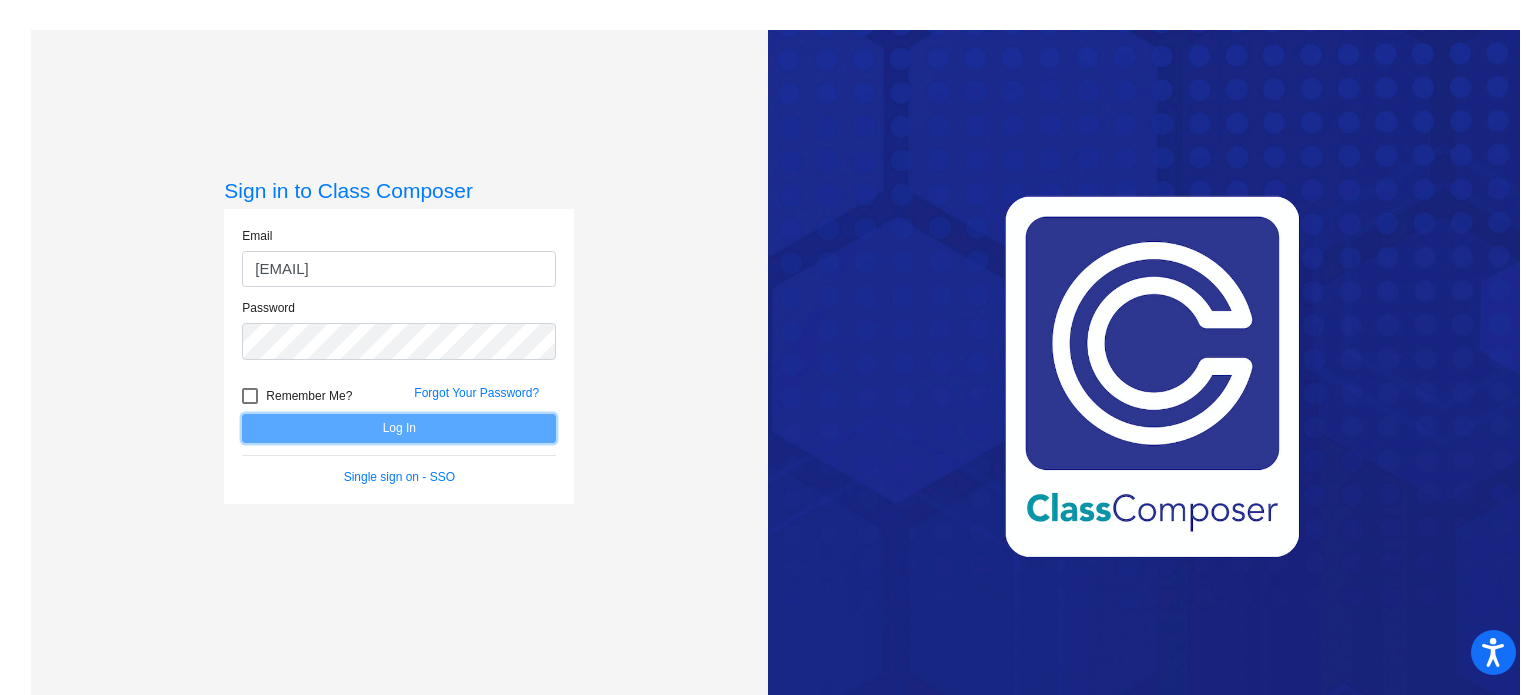 click on "Log In" 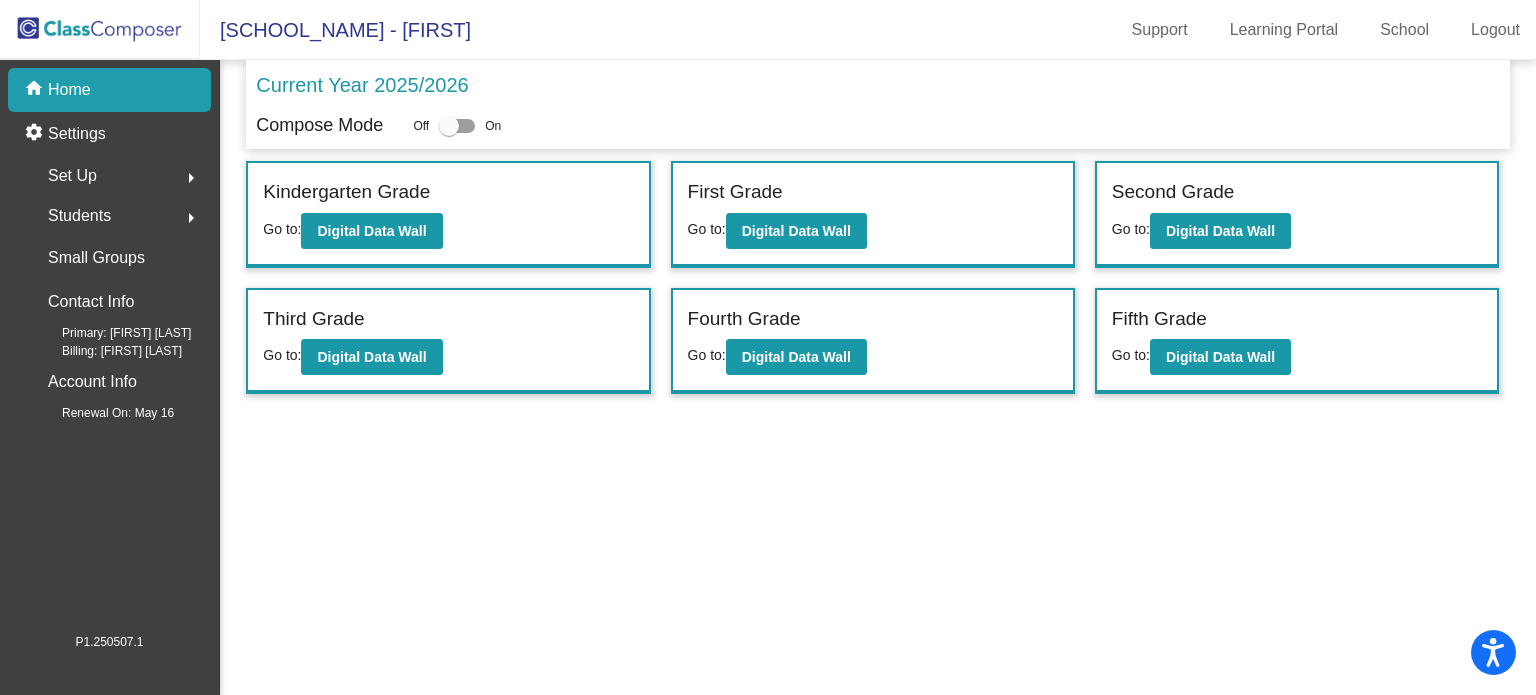 click on "Set Up" 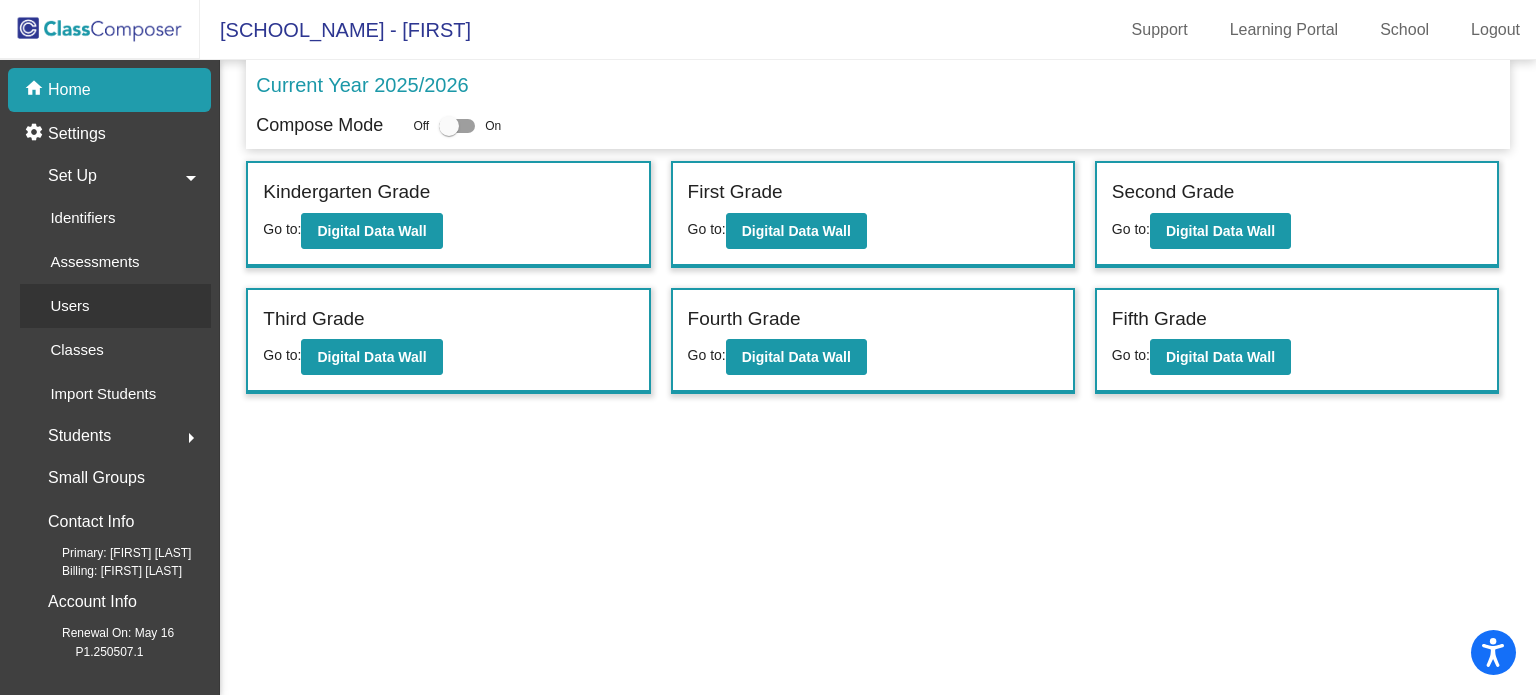 click on "Users" 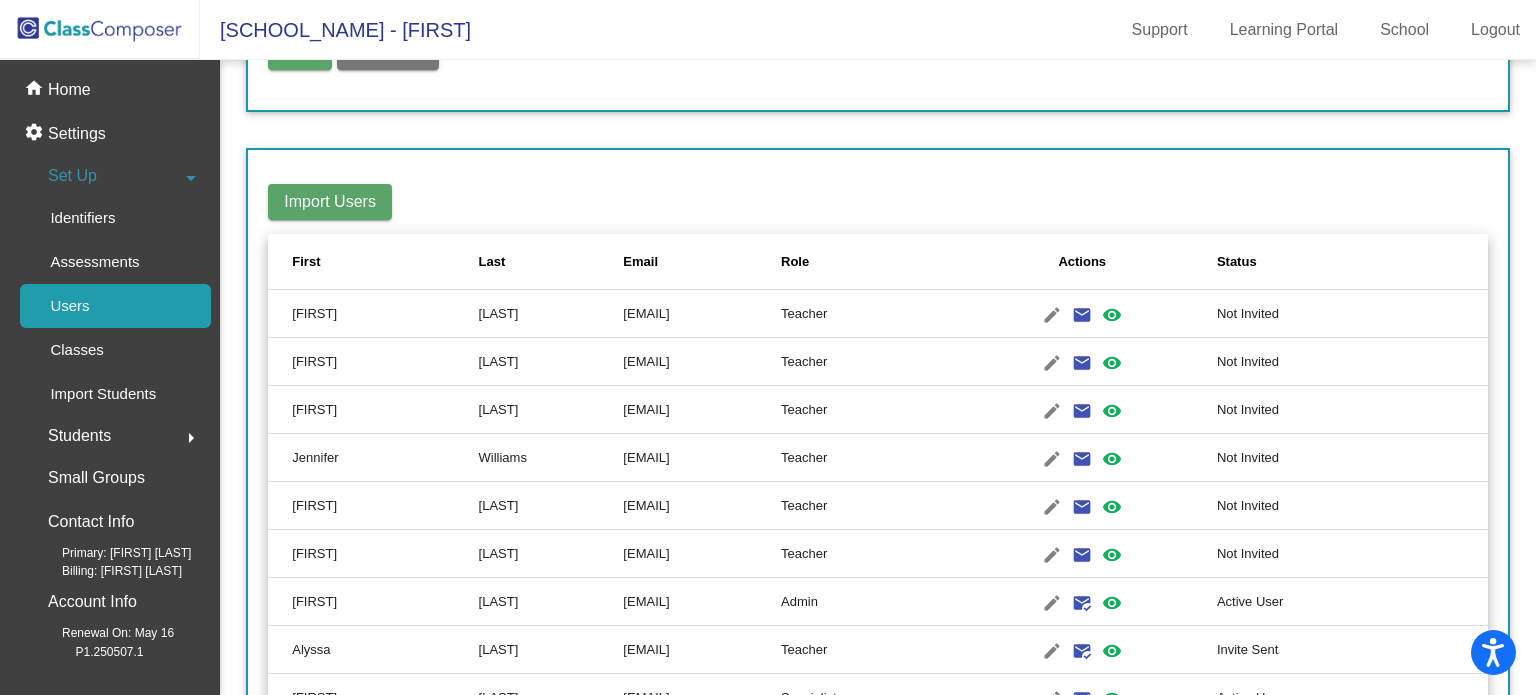 scroll, scrollTop: 0, scrollLeft: 0, axis: both 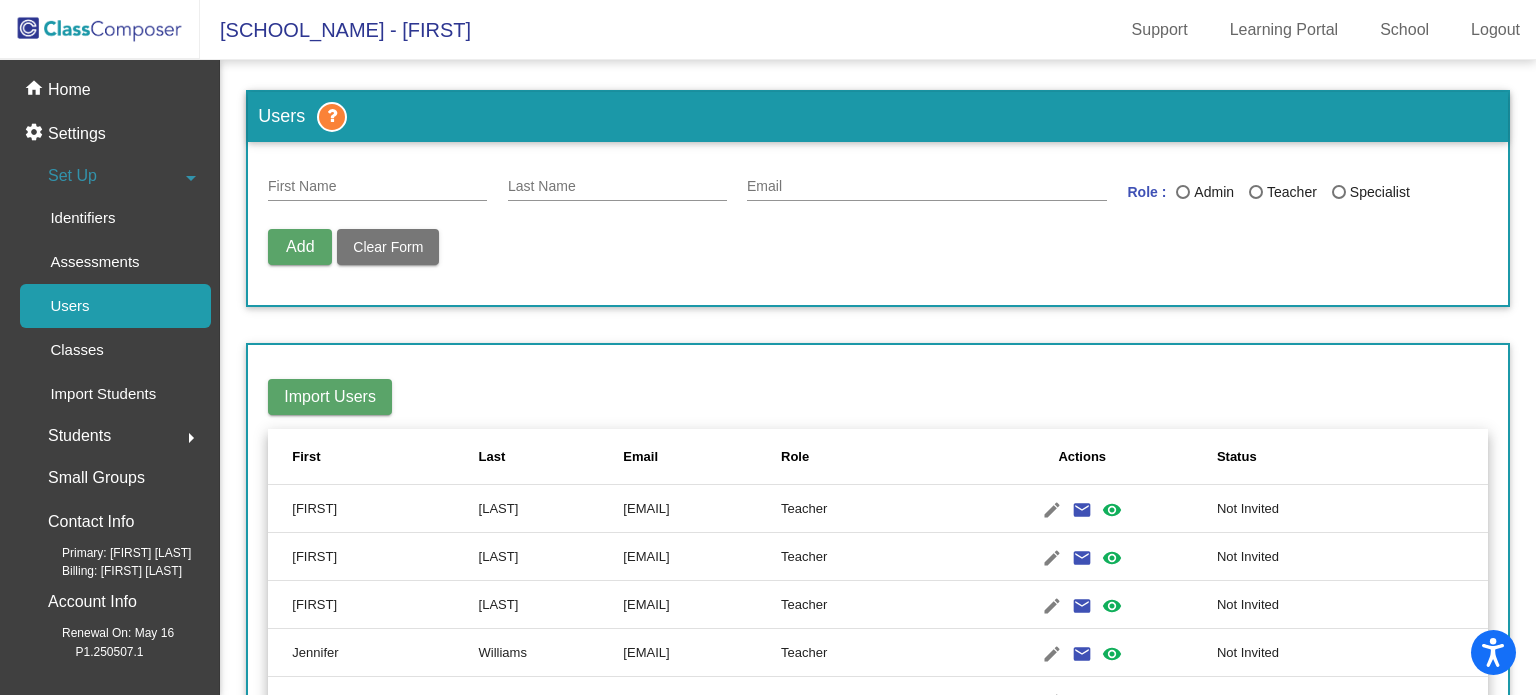 click on "First Name" at bounding box center [377, 187] 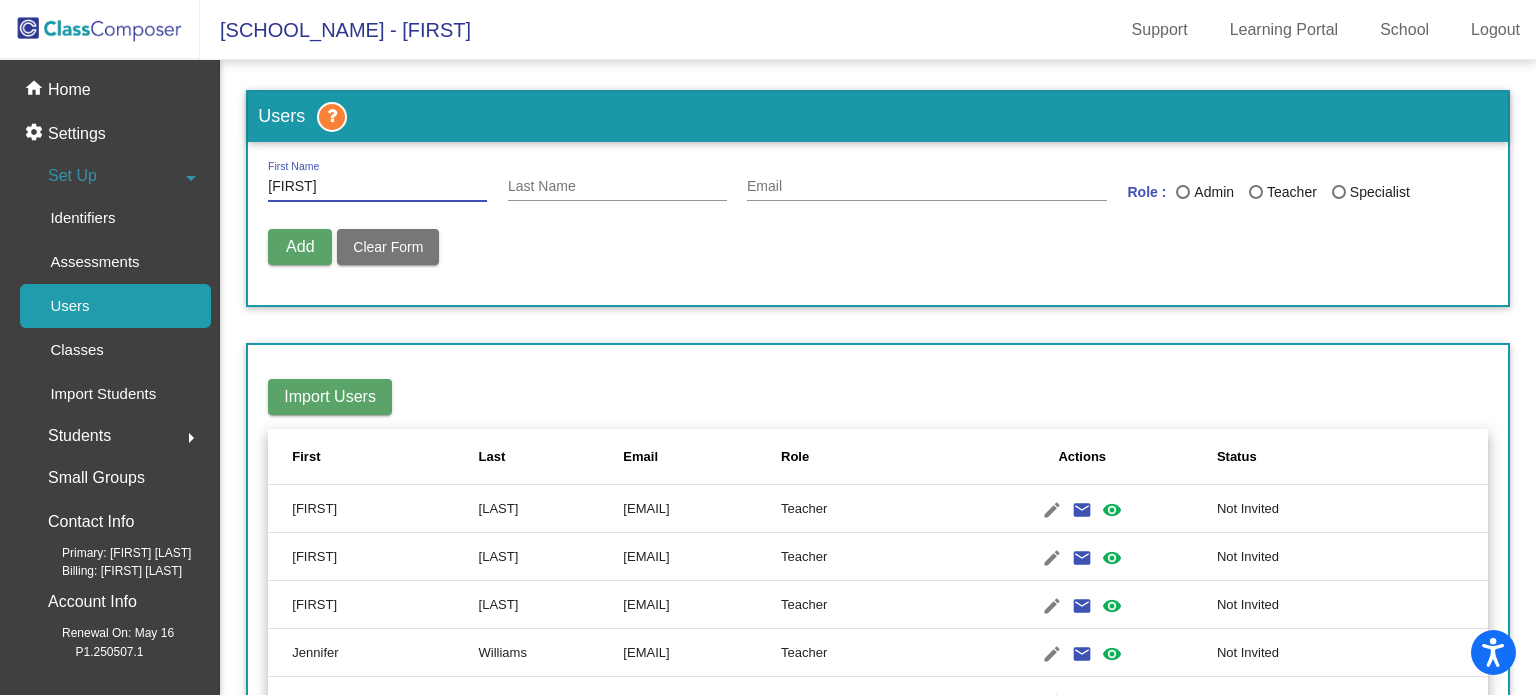 type on "[FIRST]" 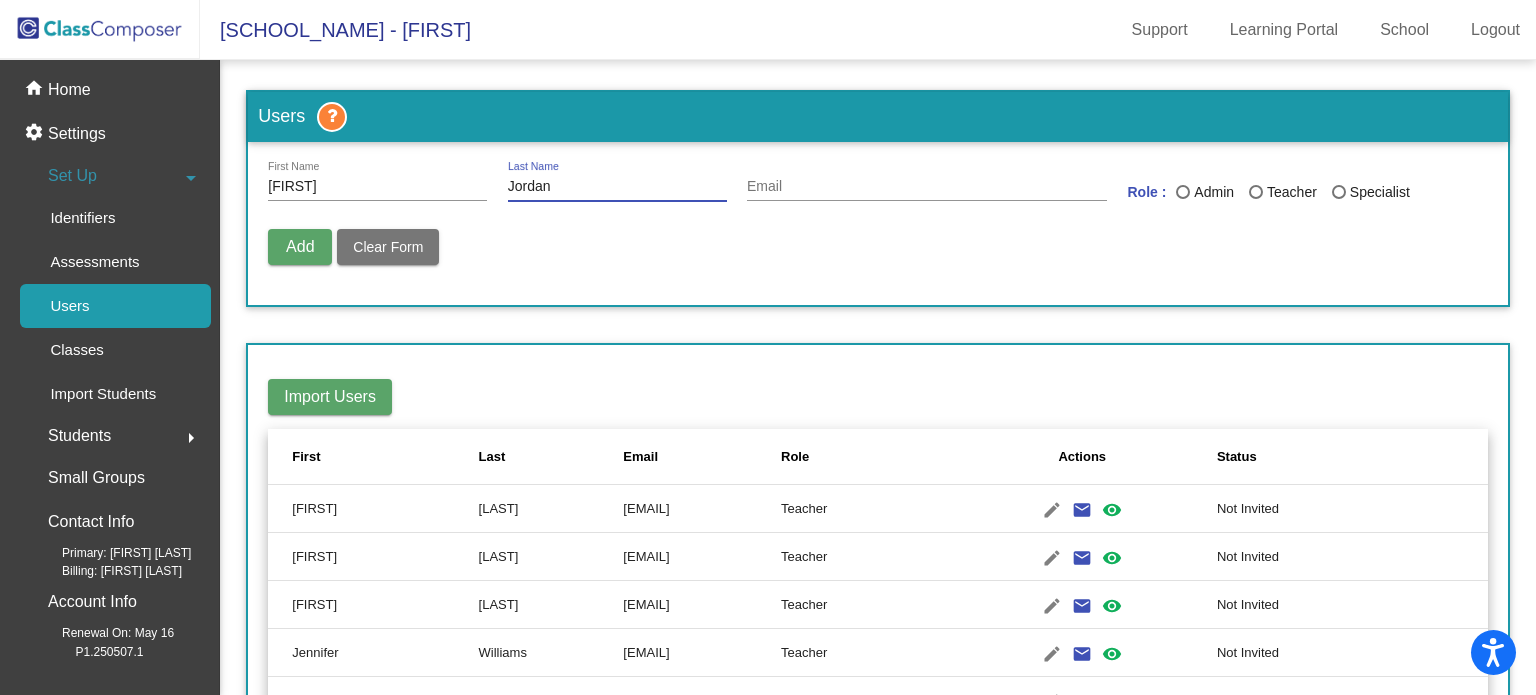type on "Jordan" 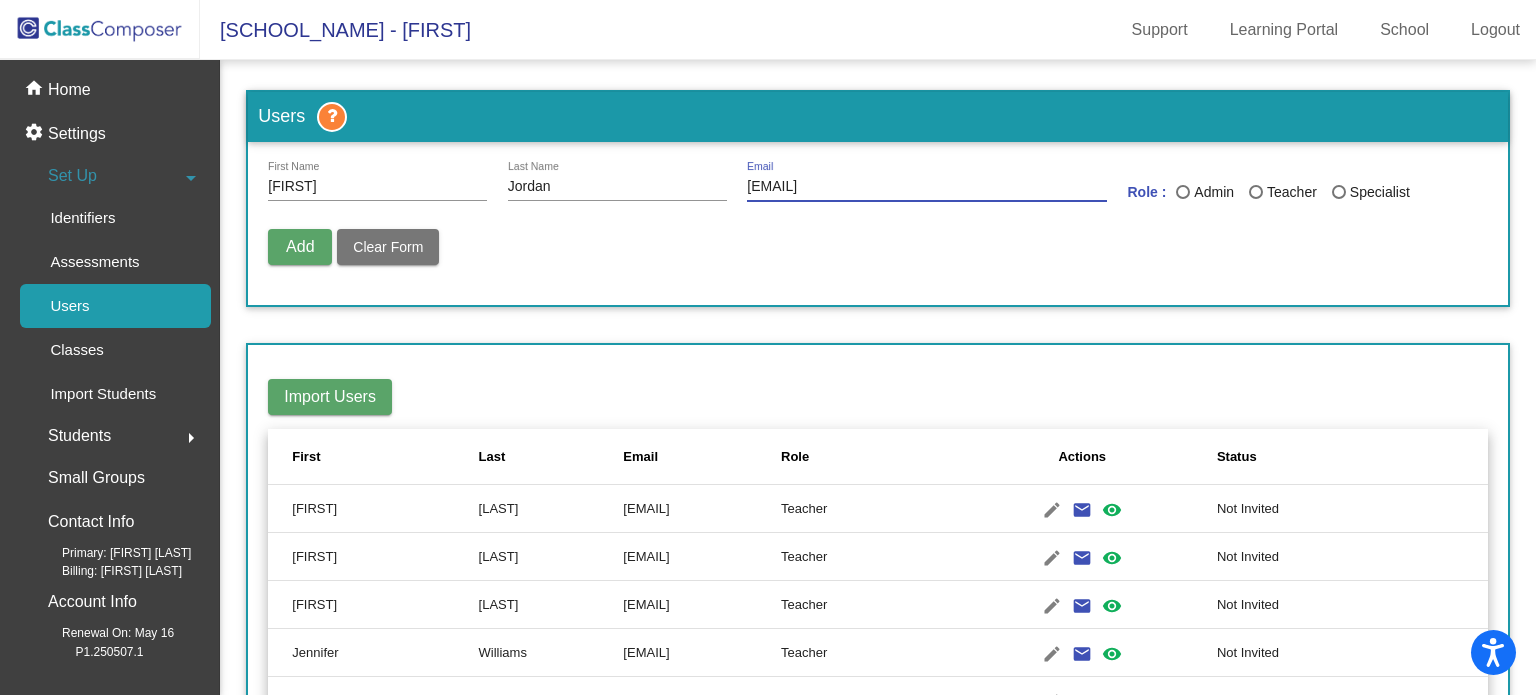 type on "[EMAIL]" 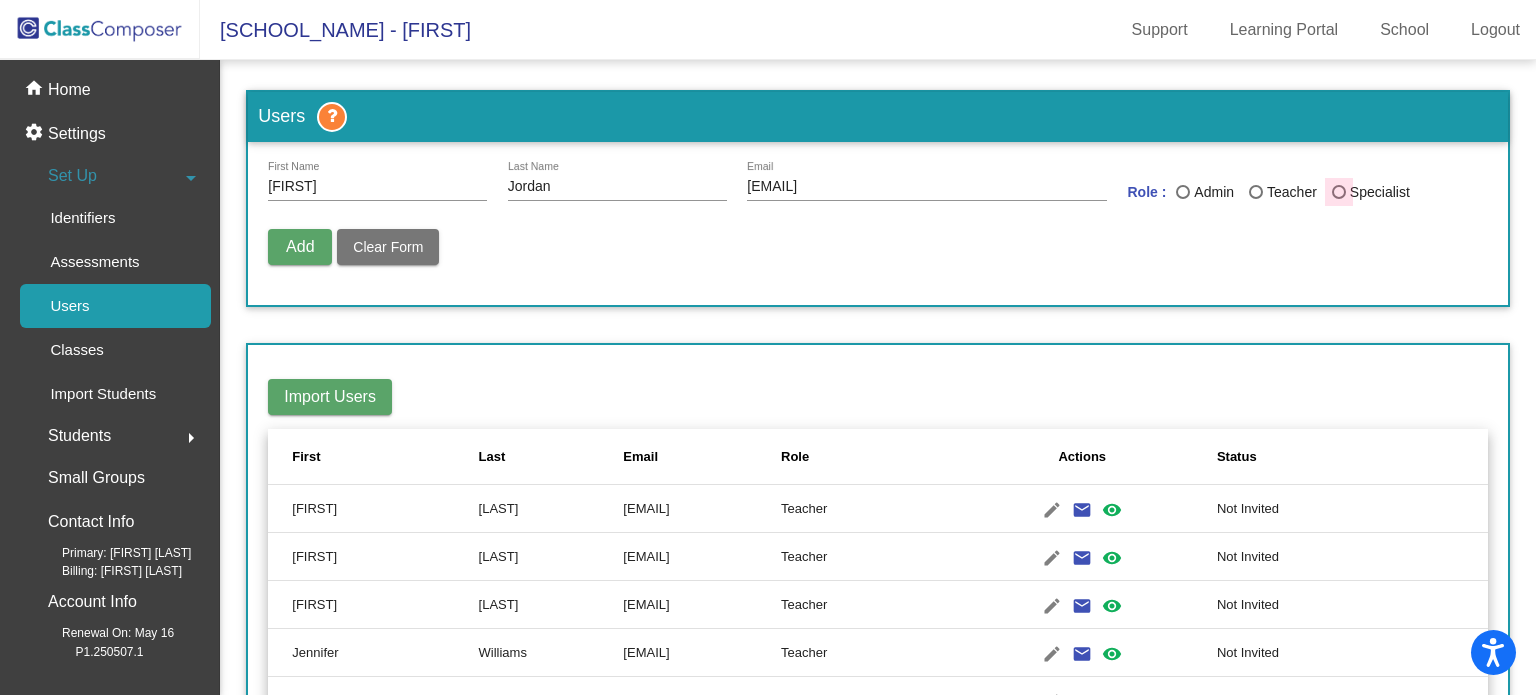 click at bounding box center [1339, 192] 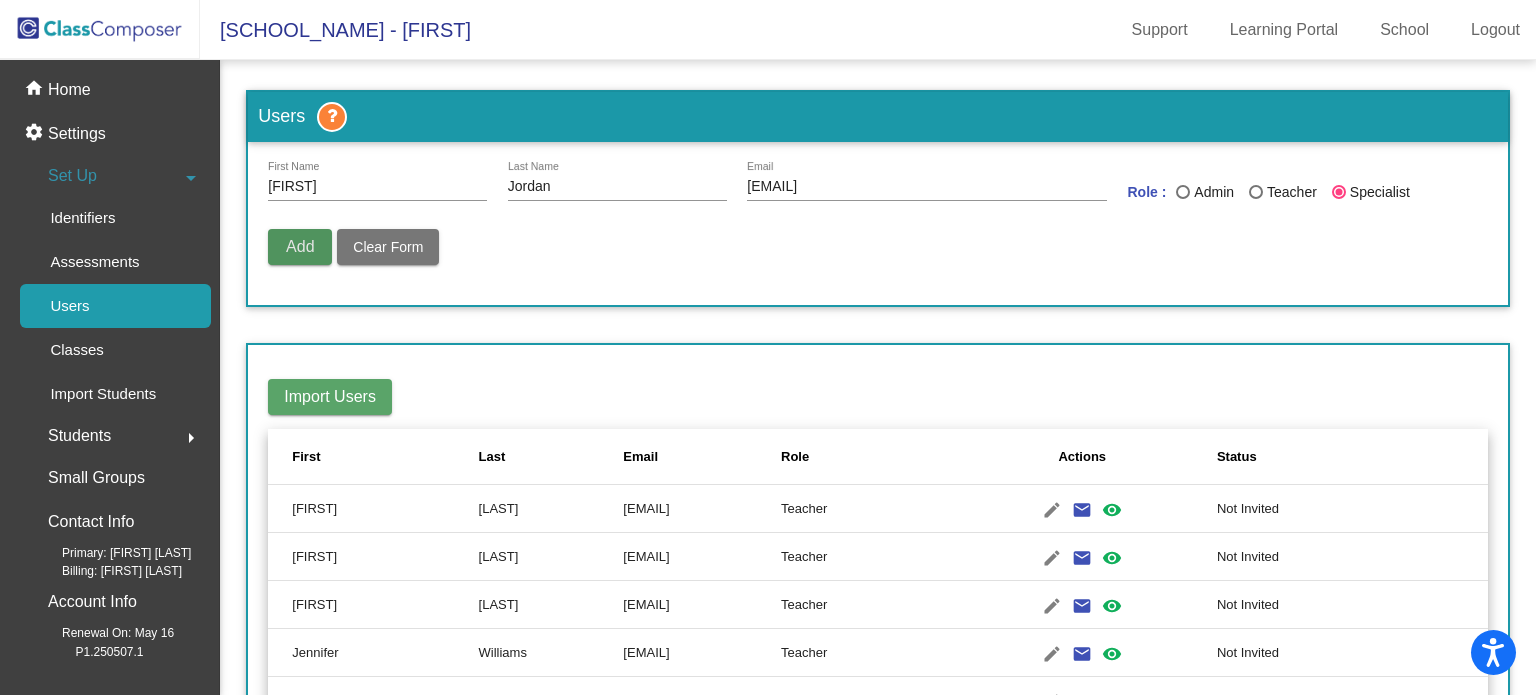 click on "Add" at bounding box center [300, 246] 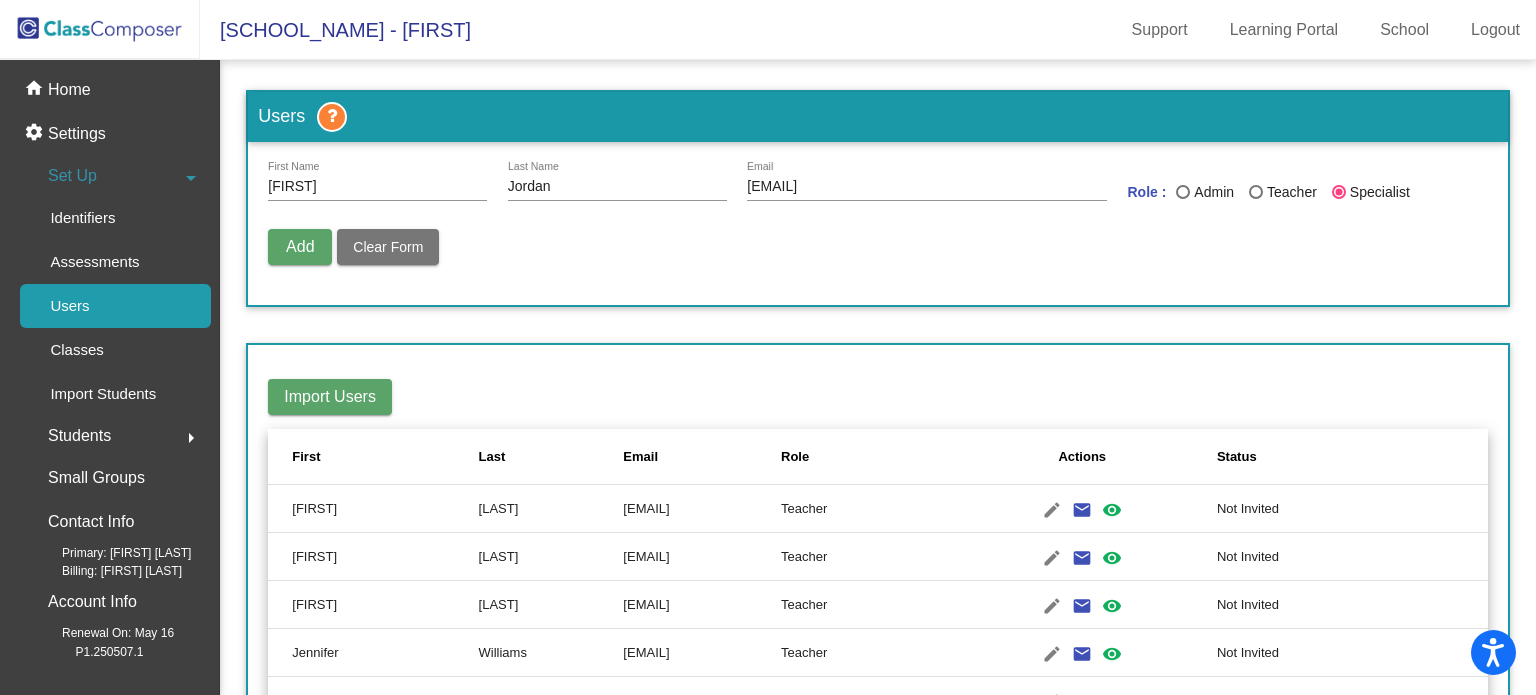 type 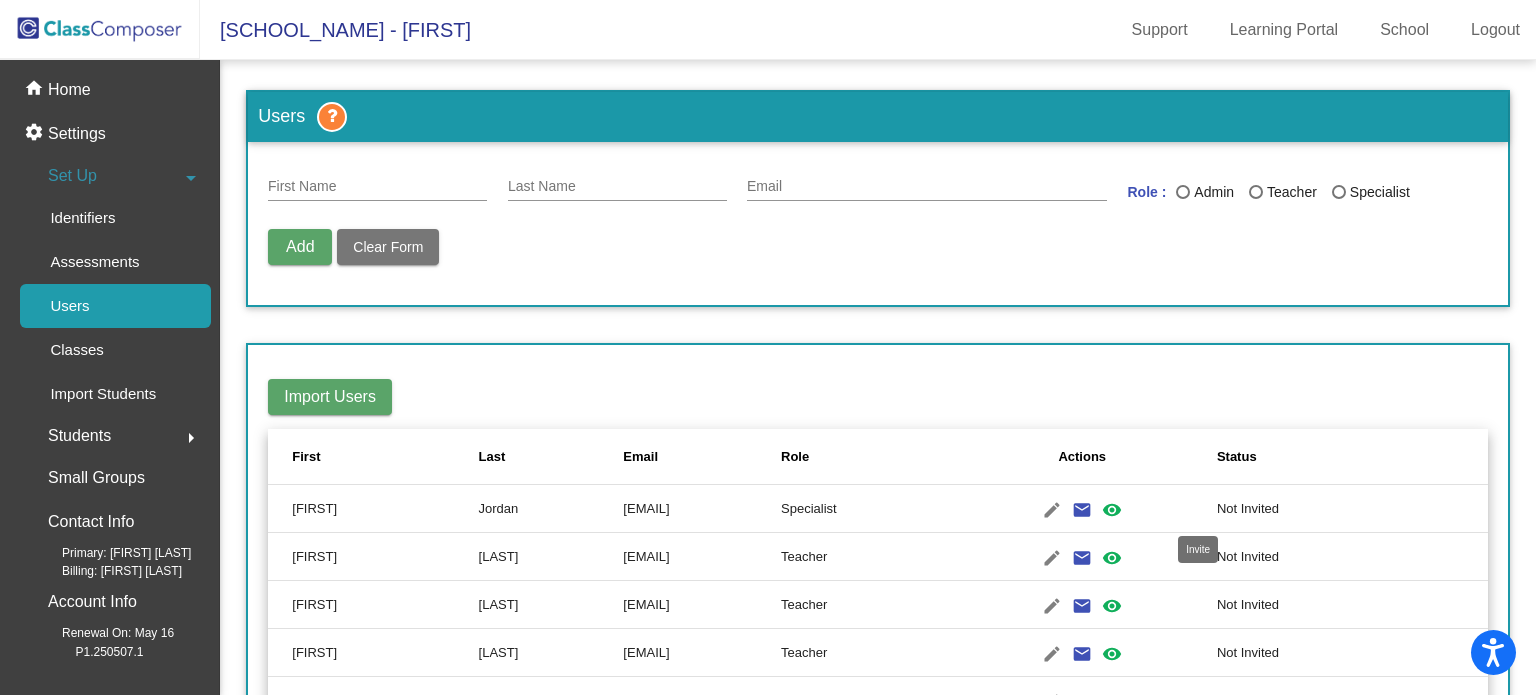 click on "email" 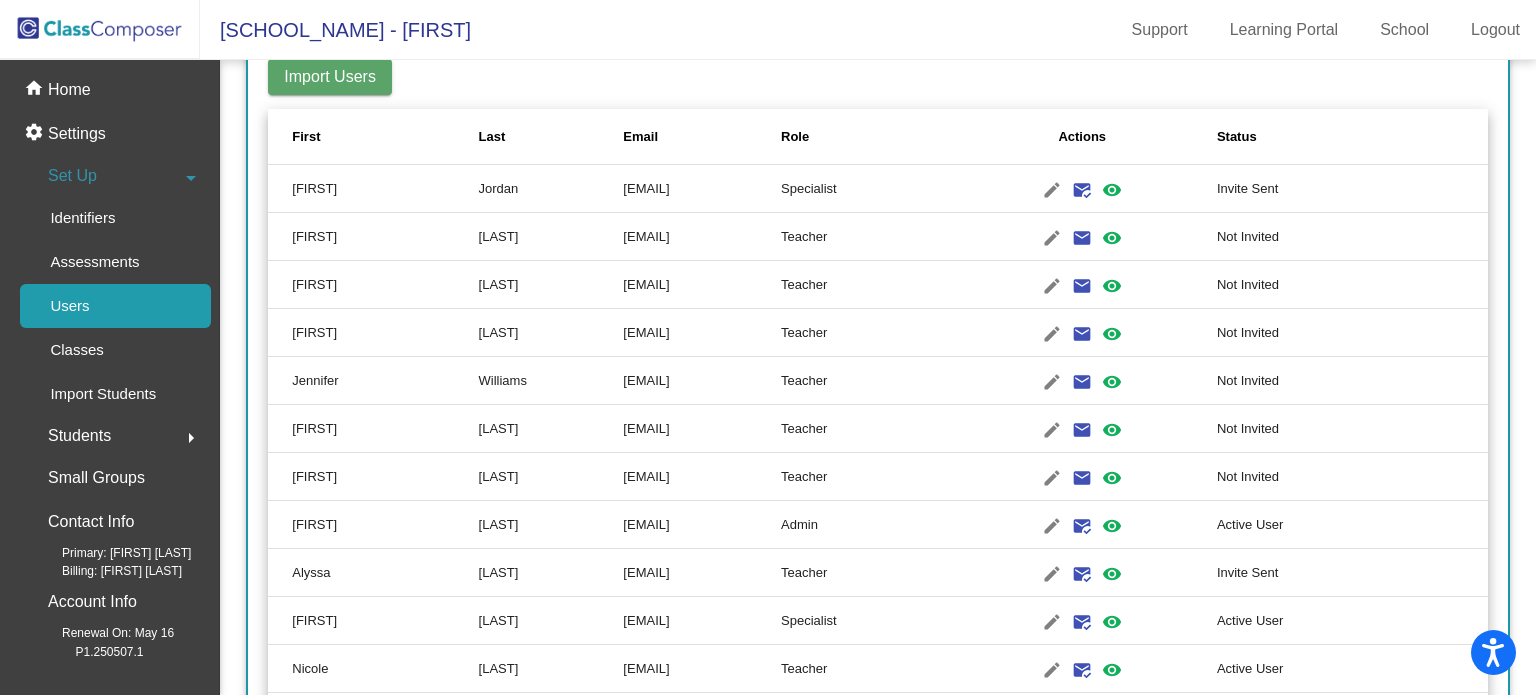 scroll, scrollTop: 329, scrollLeft: 0, axis: vertical 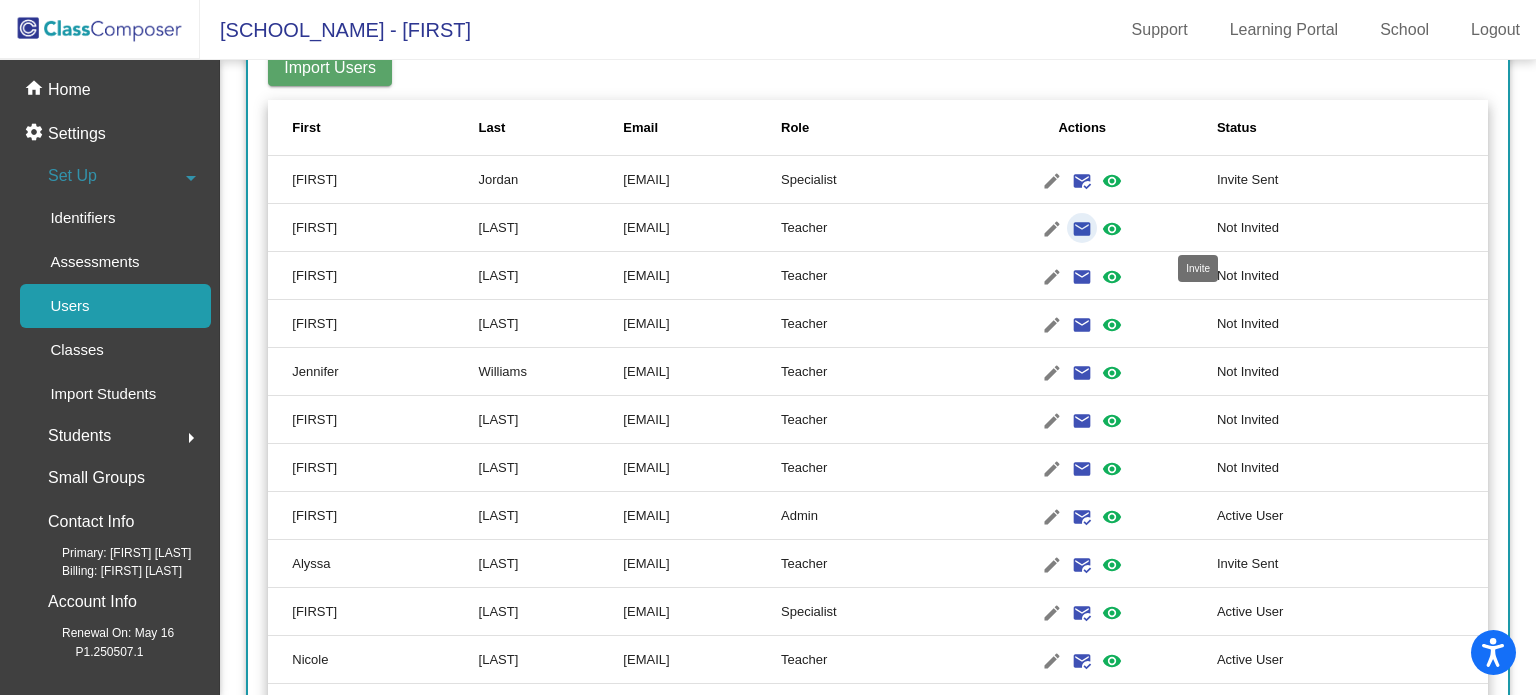 click on "email" 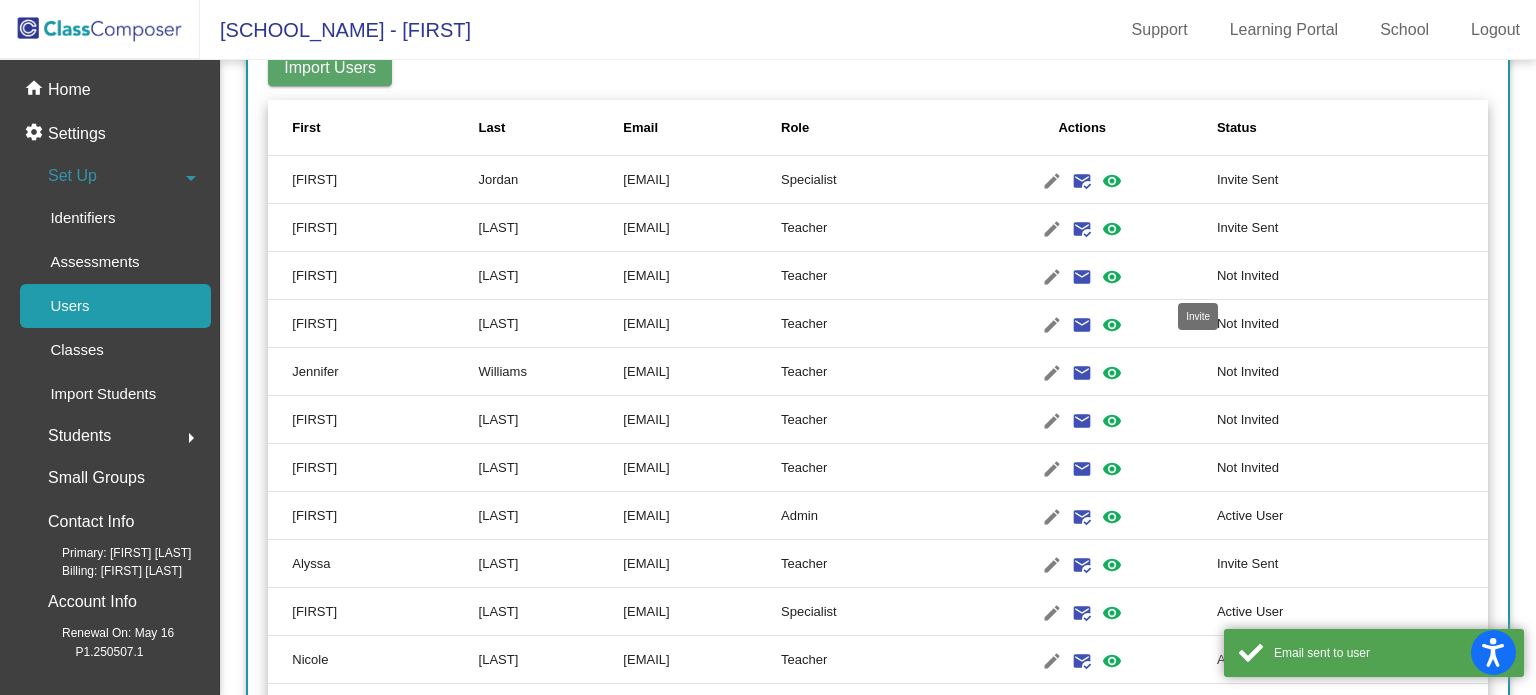 click on "email" 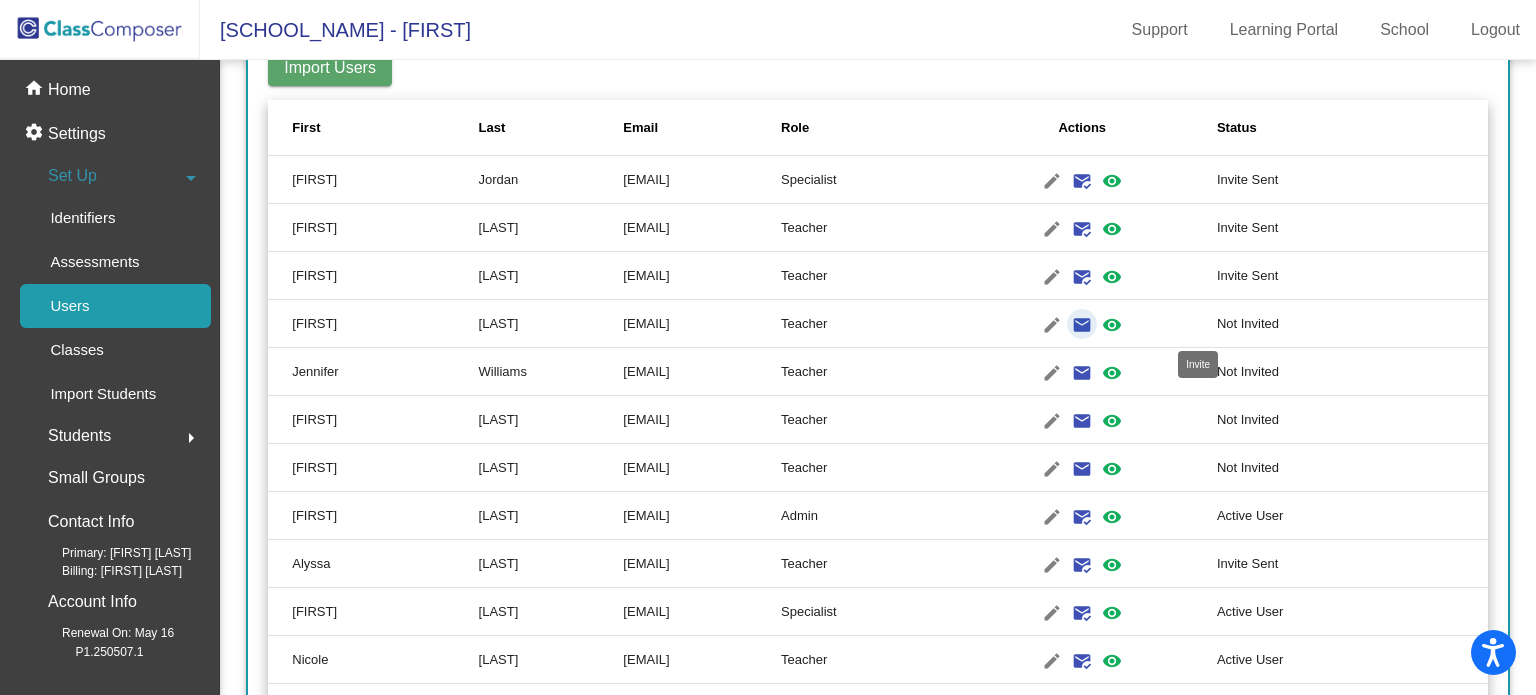 click on "email" 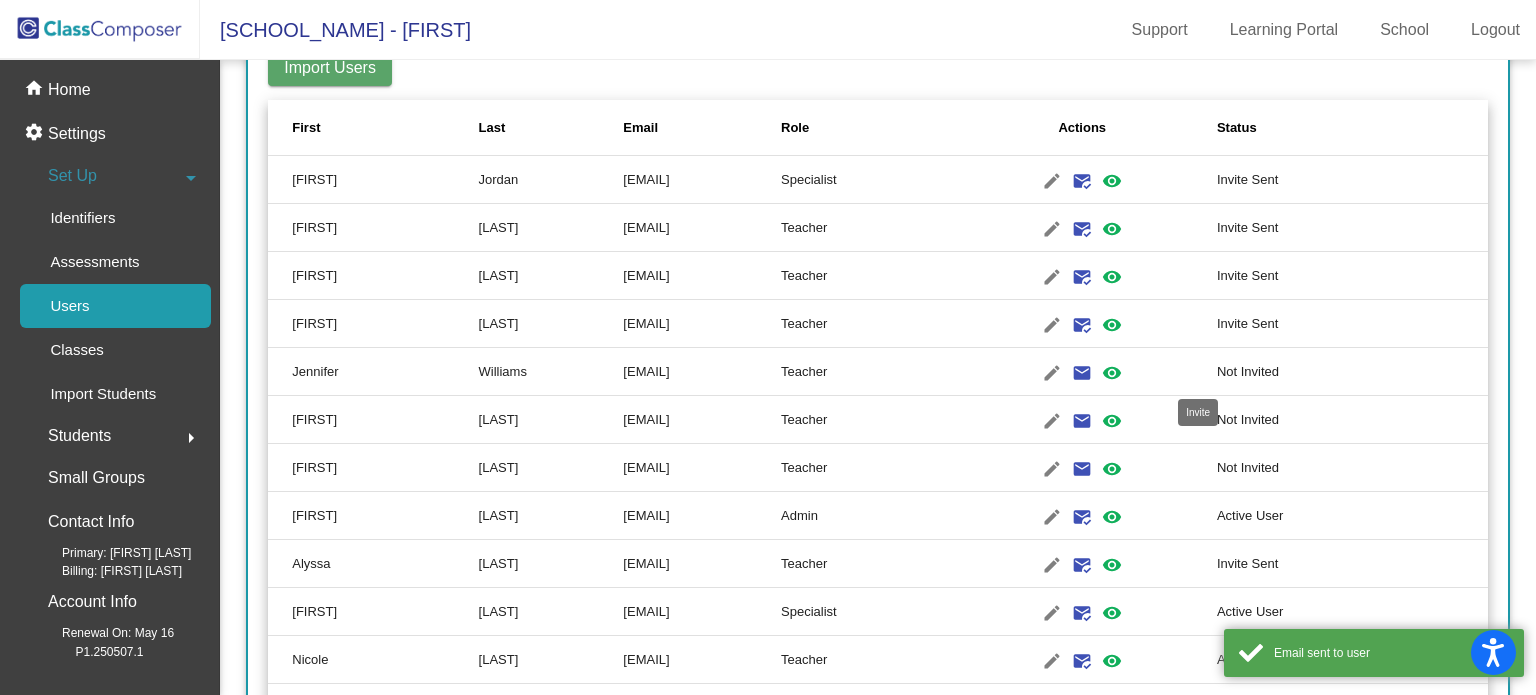 click on "edit  email  mark_email_read  visibility" 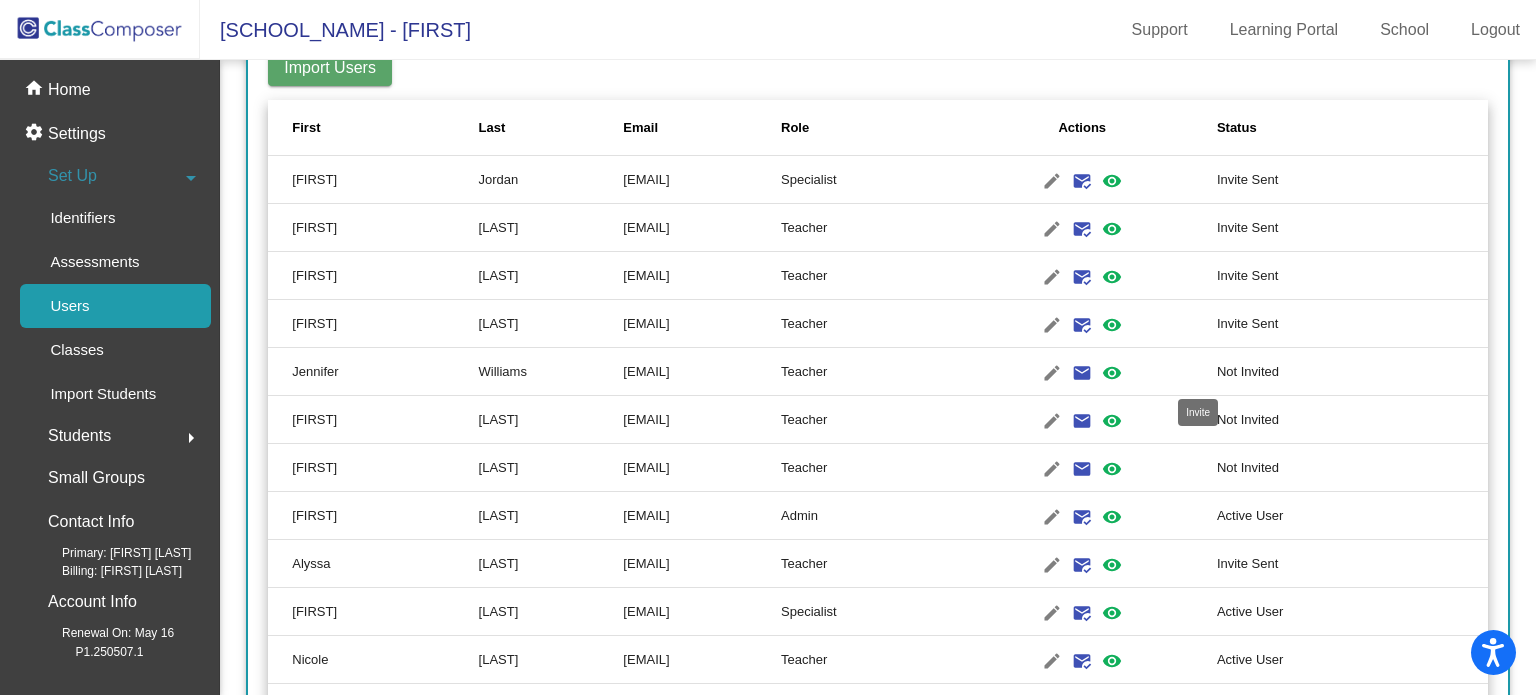 click on "email" 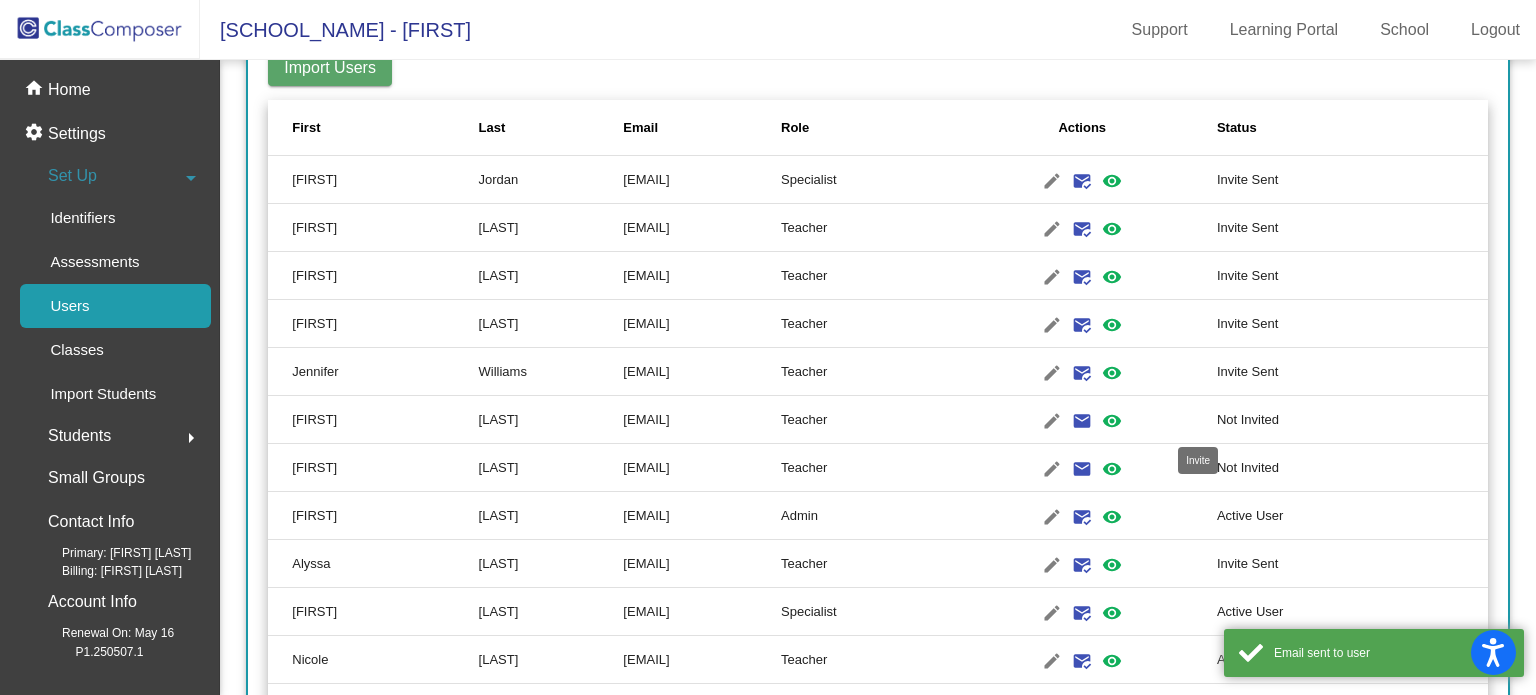 click on "email" 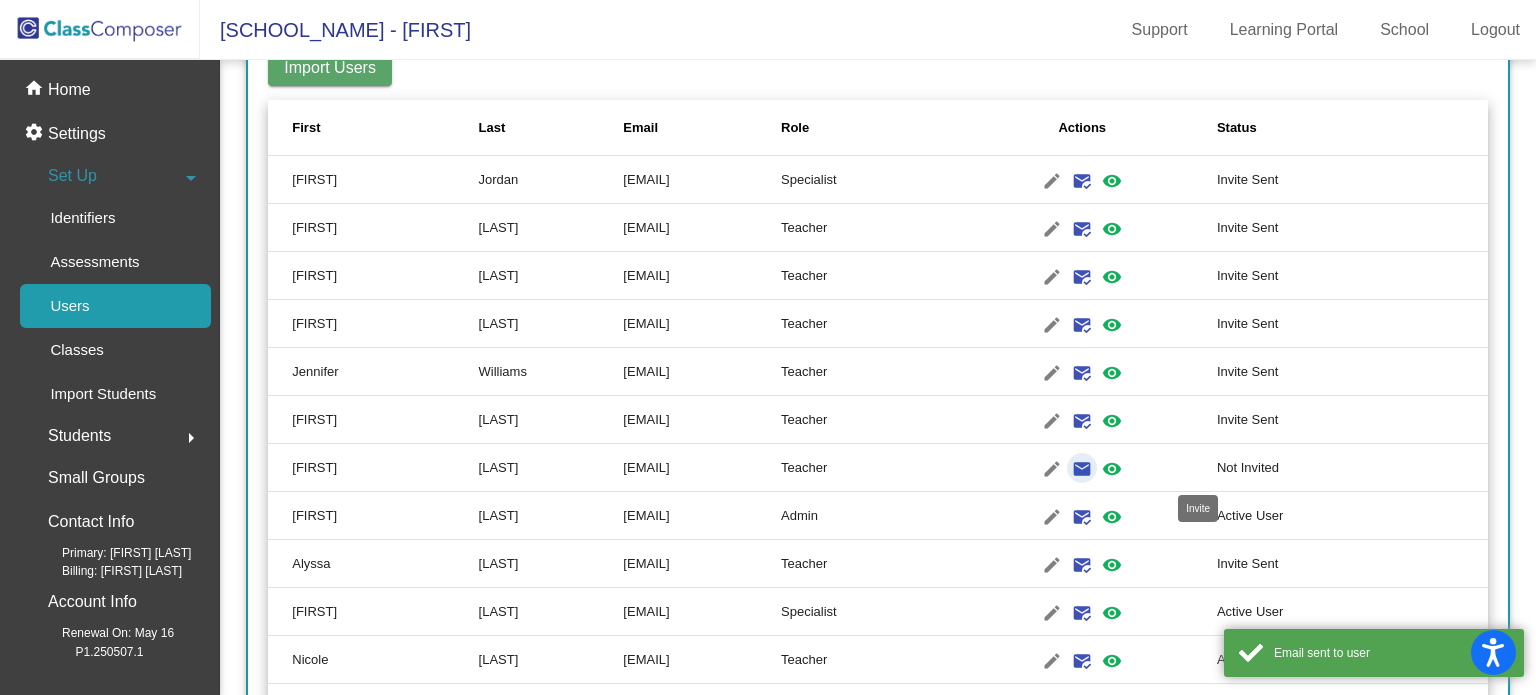click on "email" 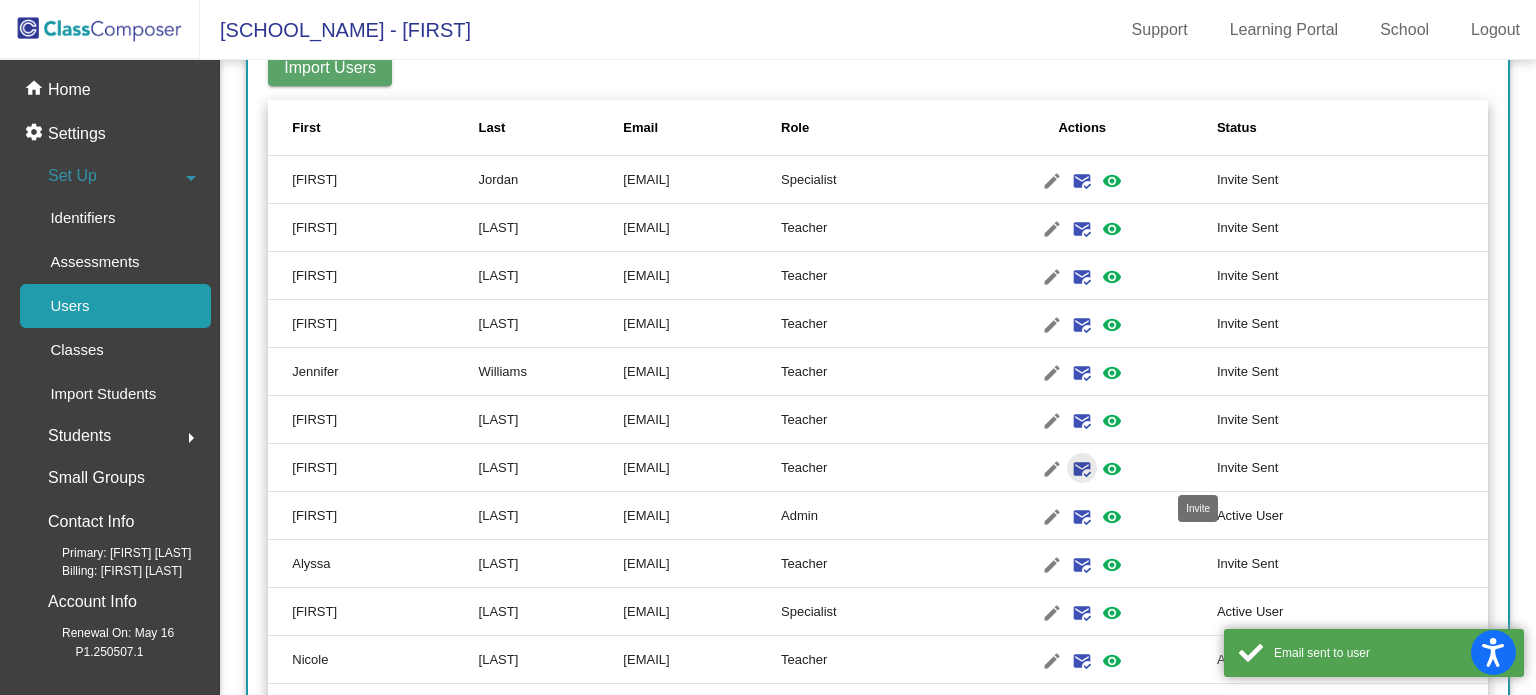 click on "mark_email_read" 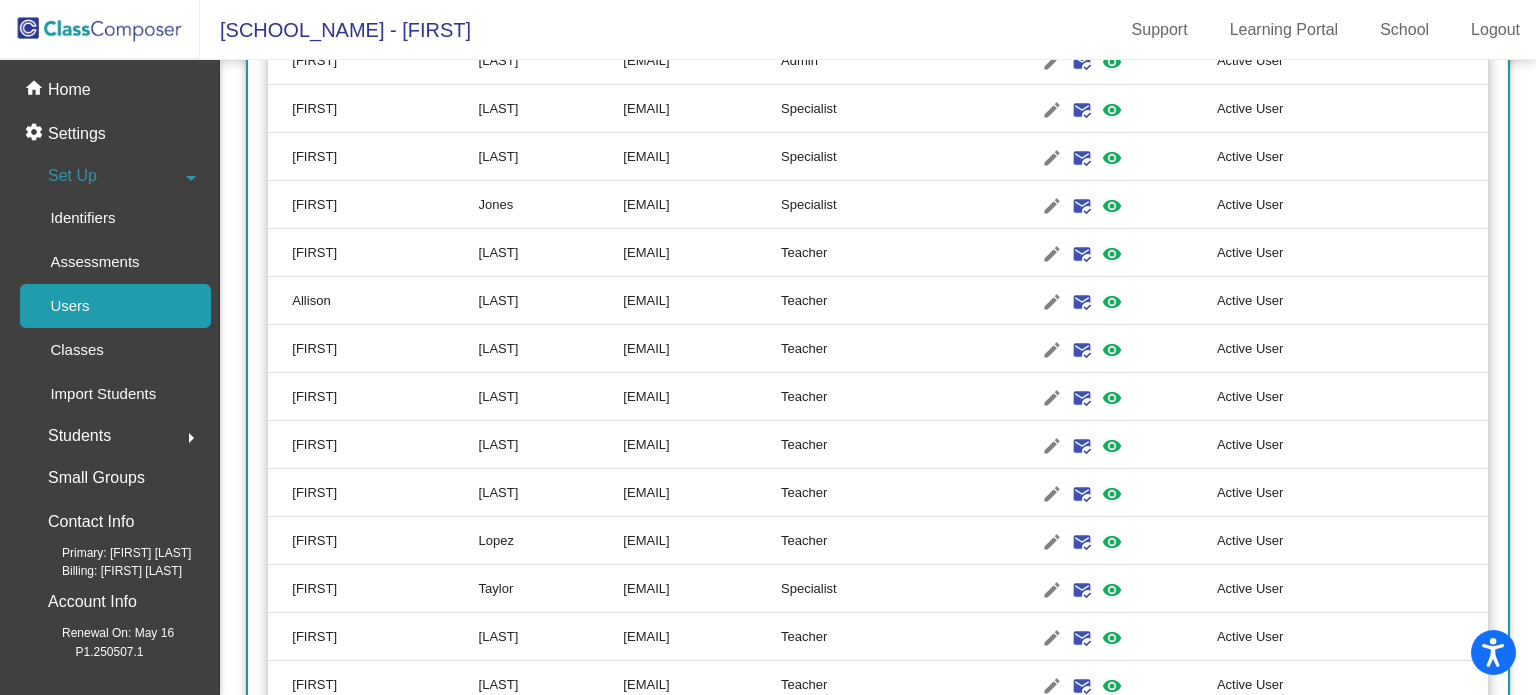 scroll, scrollTop: 1334, scrollLeft: 0, axis: vertical 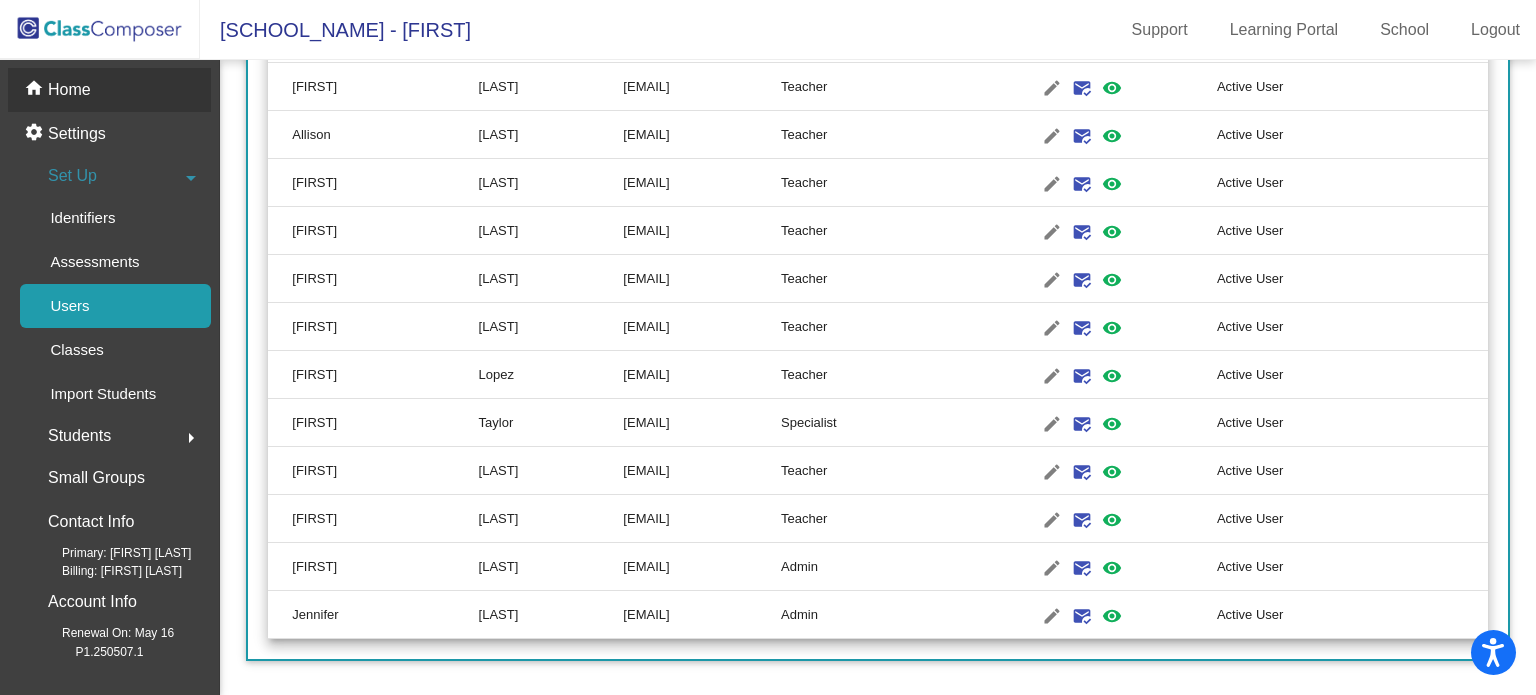 click on "Home" 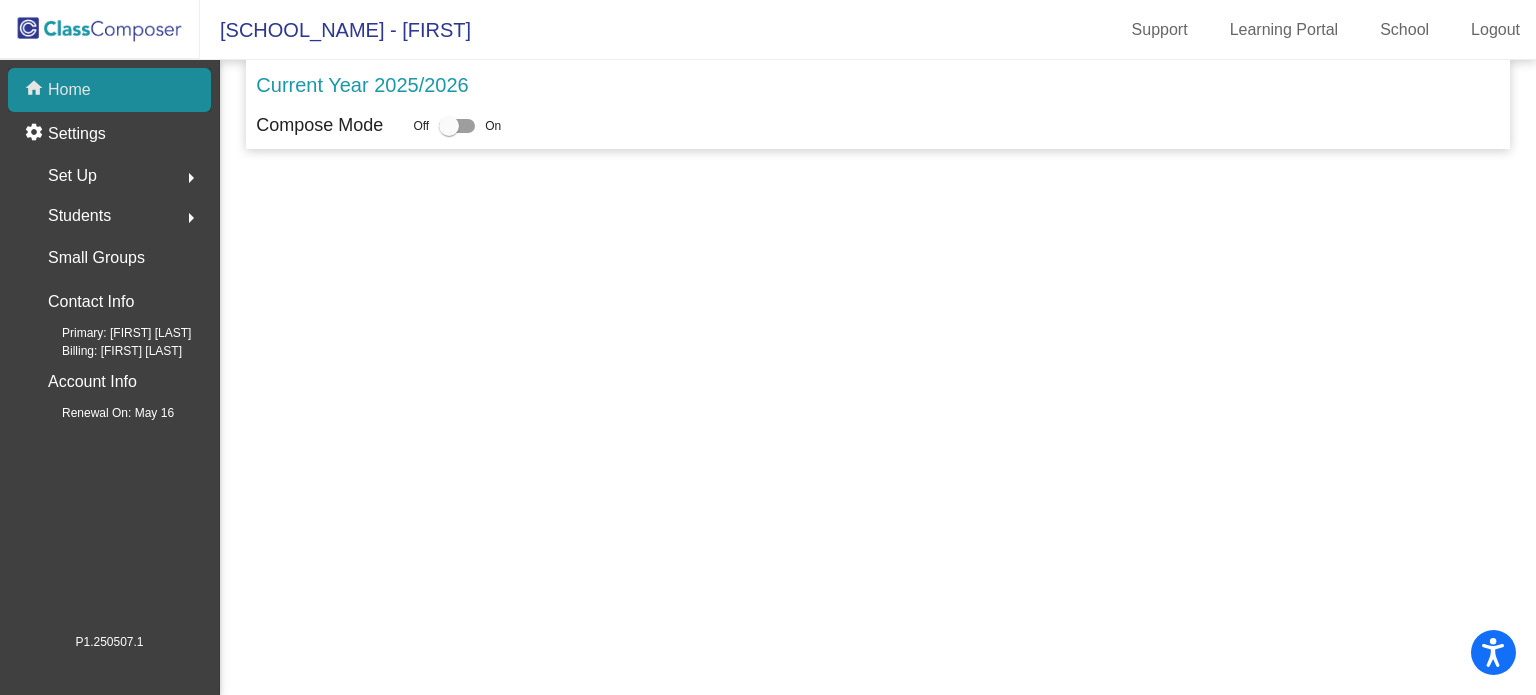 scroll, scrollTop: 0, scrollLeft: 0, axis: both 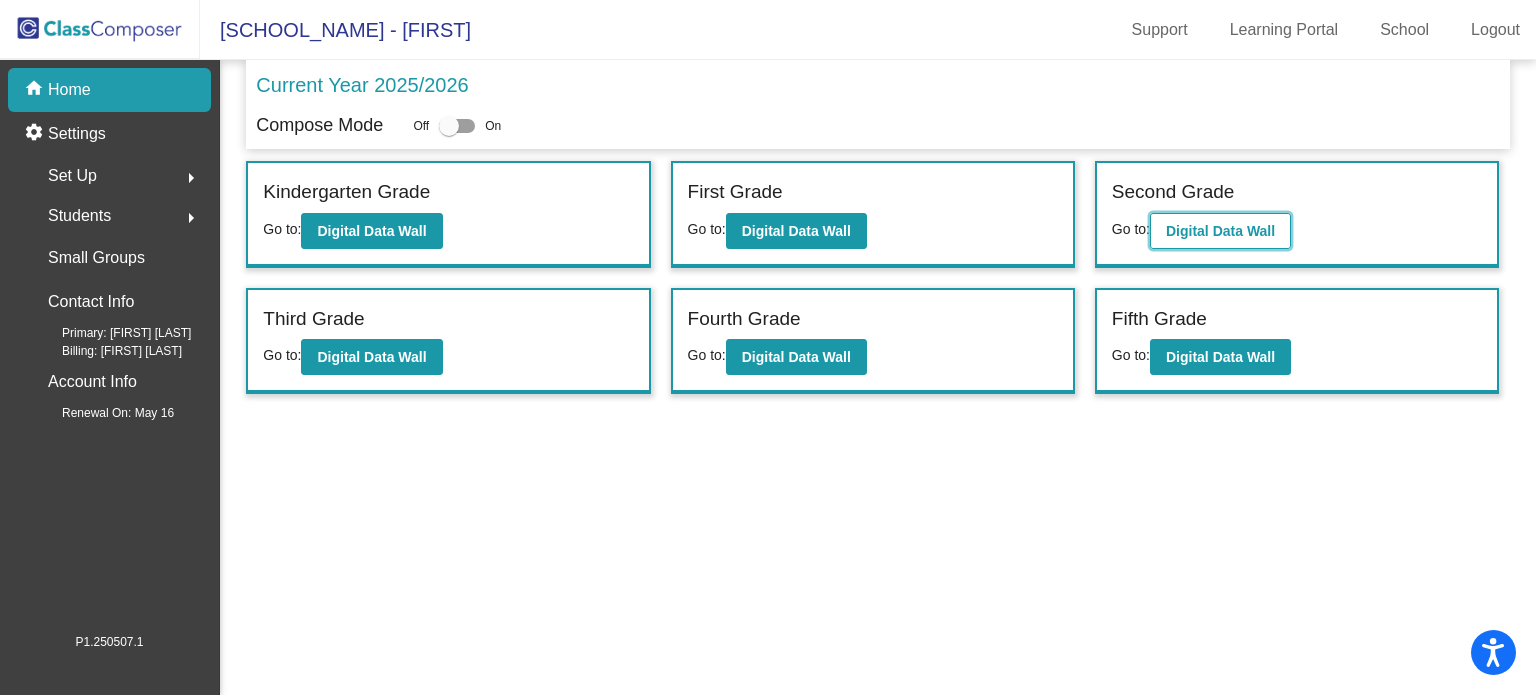 click on "Digital Data Wall" 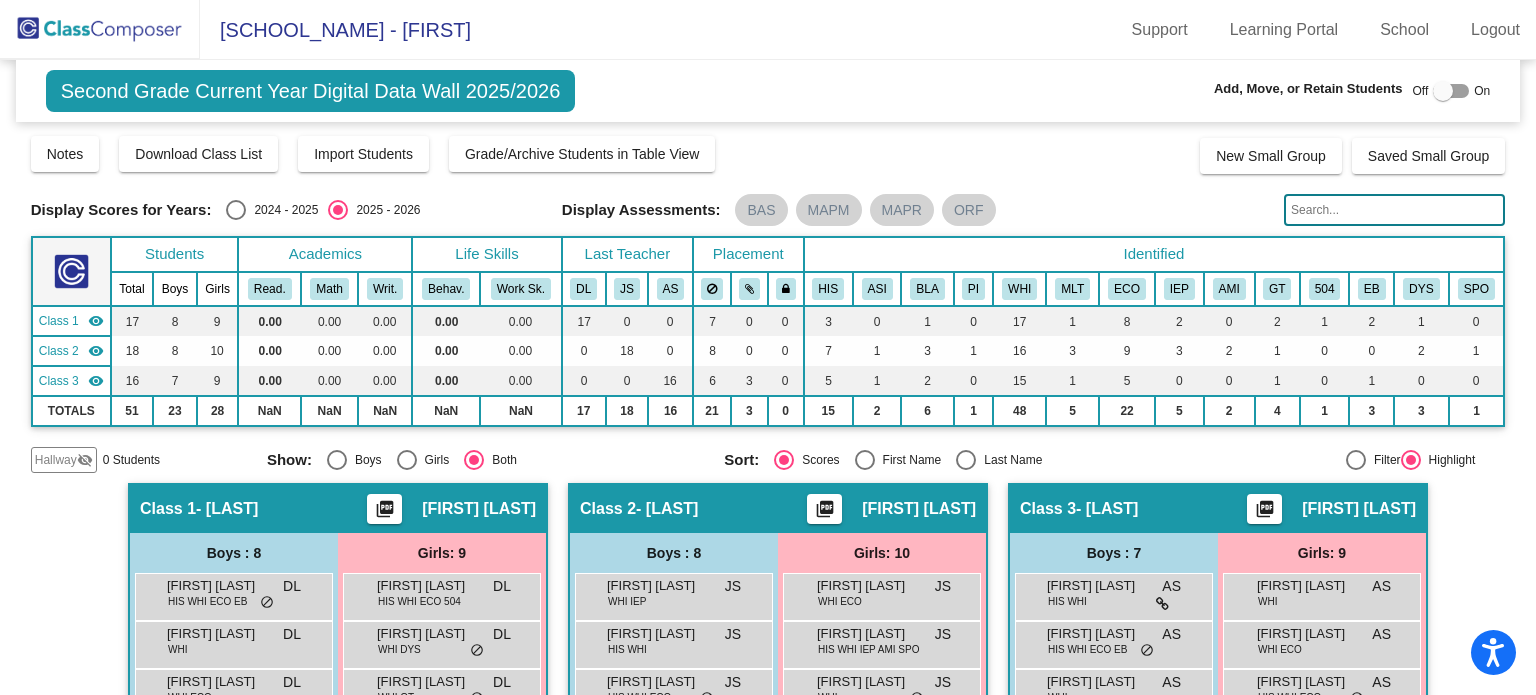 drag, startPoint x: 1523, startPoint y: 302, endPoint x: 1511, endPoint y: 417, distance: 115.62439 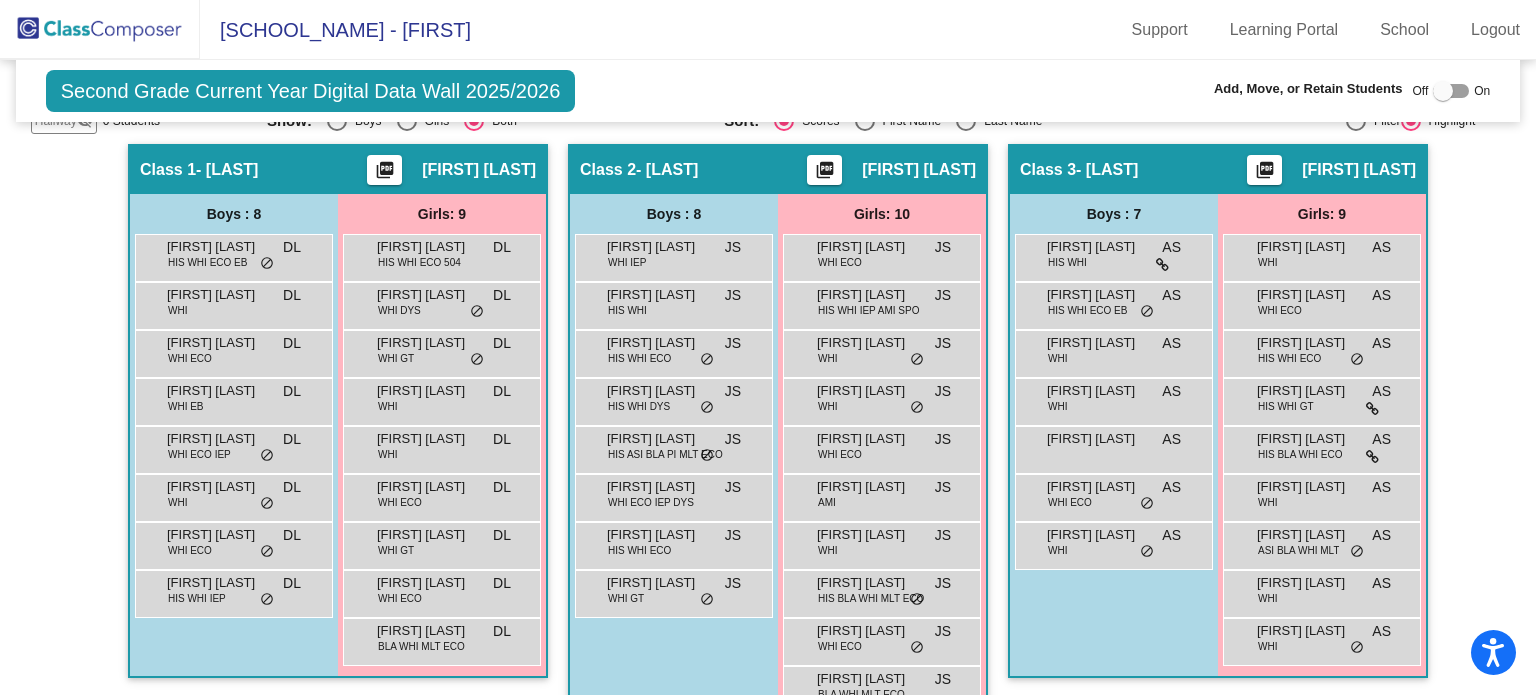 scroll, scrollTop: 347, scrollLeft: 0, axis: vertical 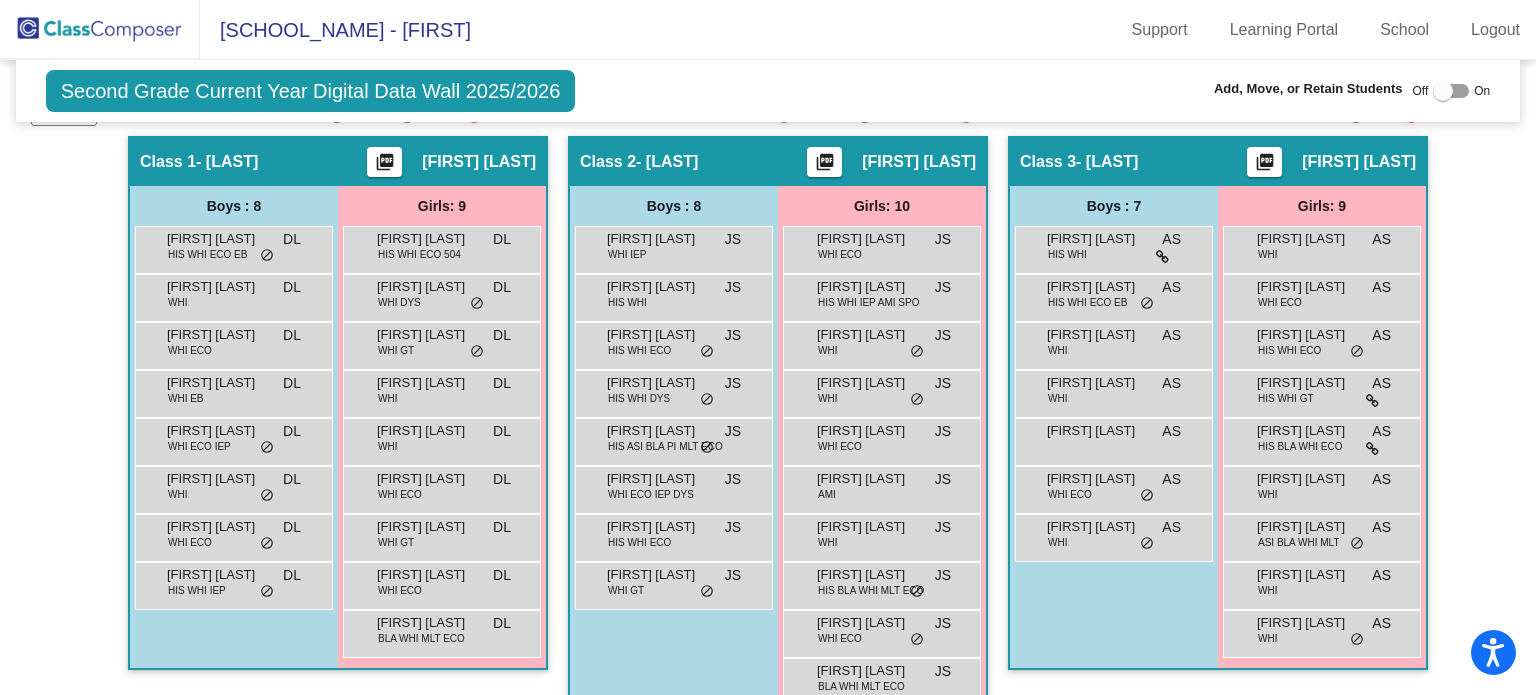 drag, startPoint x: 1522, startPoint y: 552, endPoint x: 1529, endPoint y: 623, distance: 71.34424 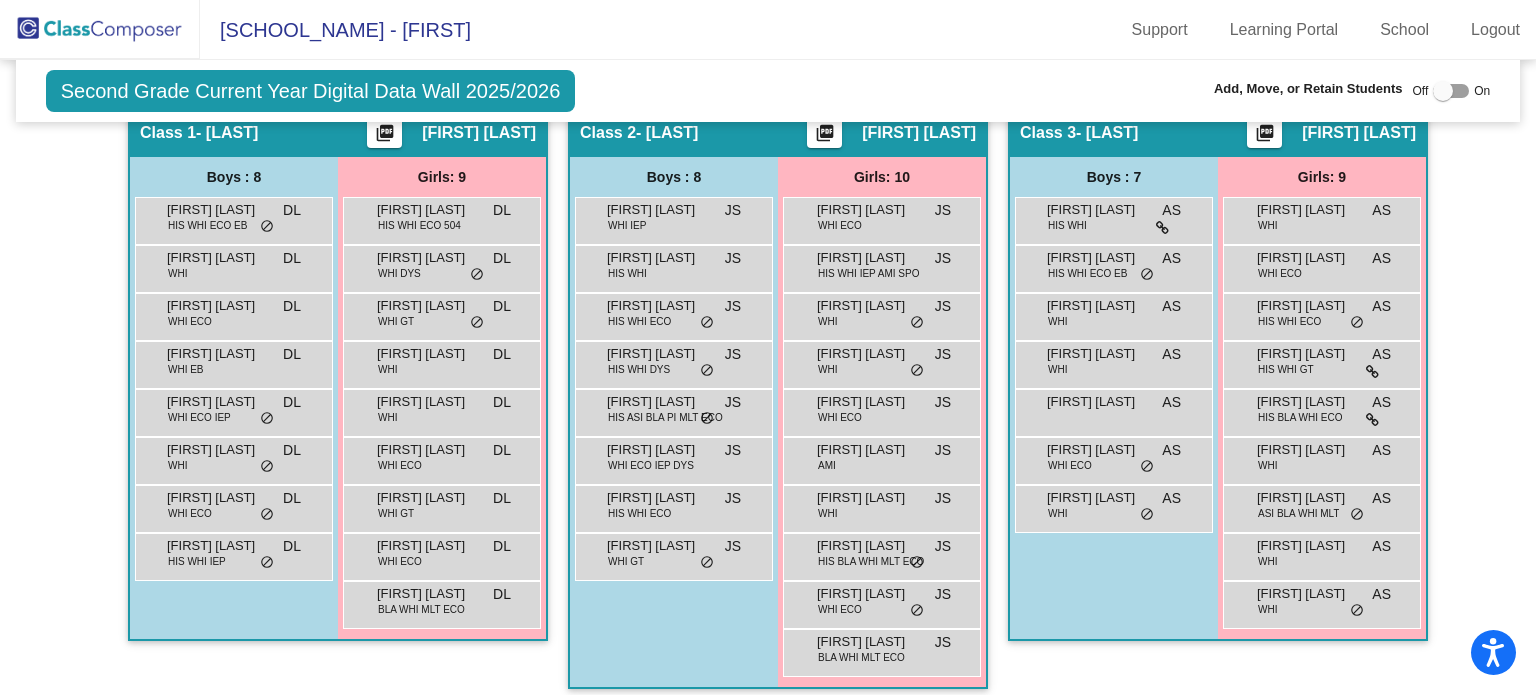 scroll, scrollTop: 376, scrollLeft: 0, axis: vertical 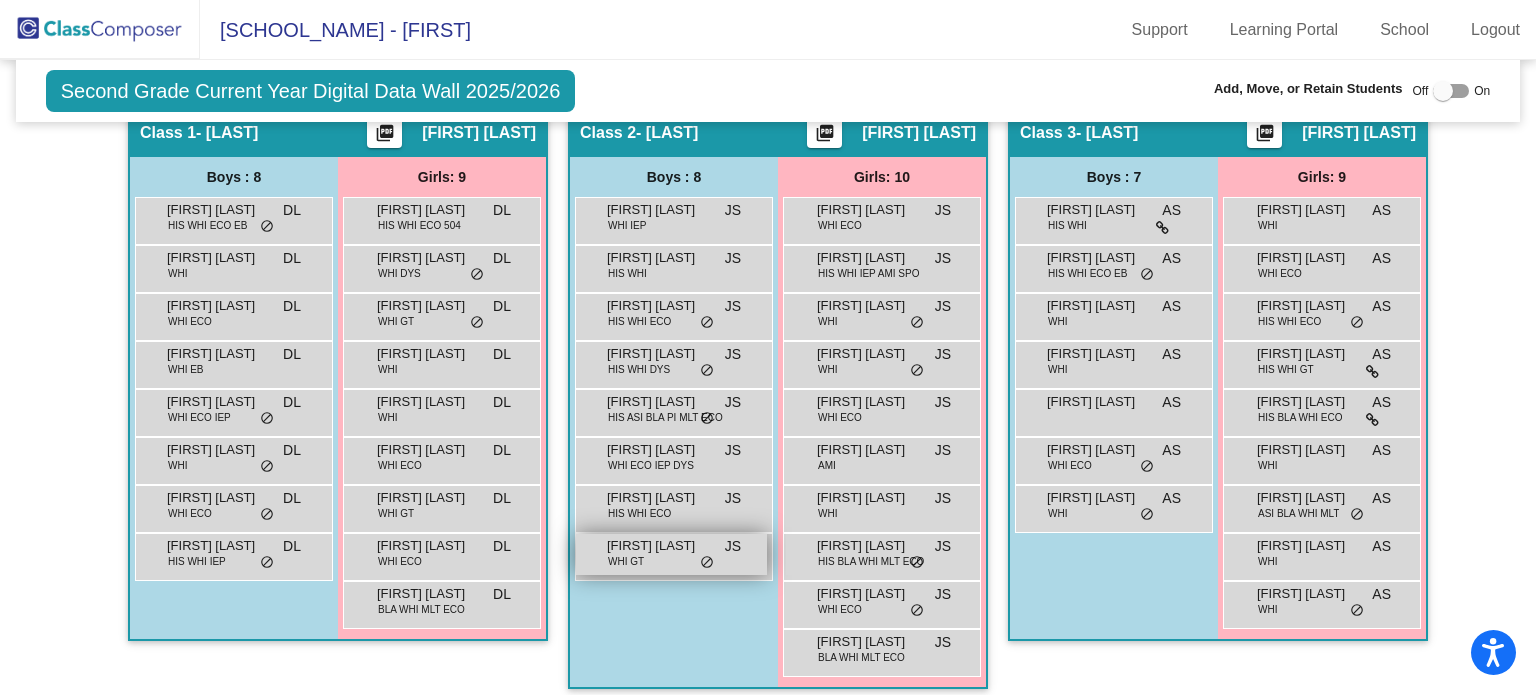 click on "[FIRST] [LAST]" at bounding box center (657, 546) 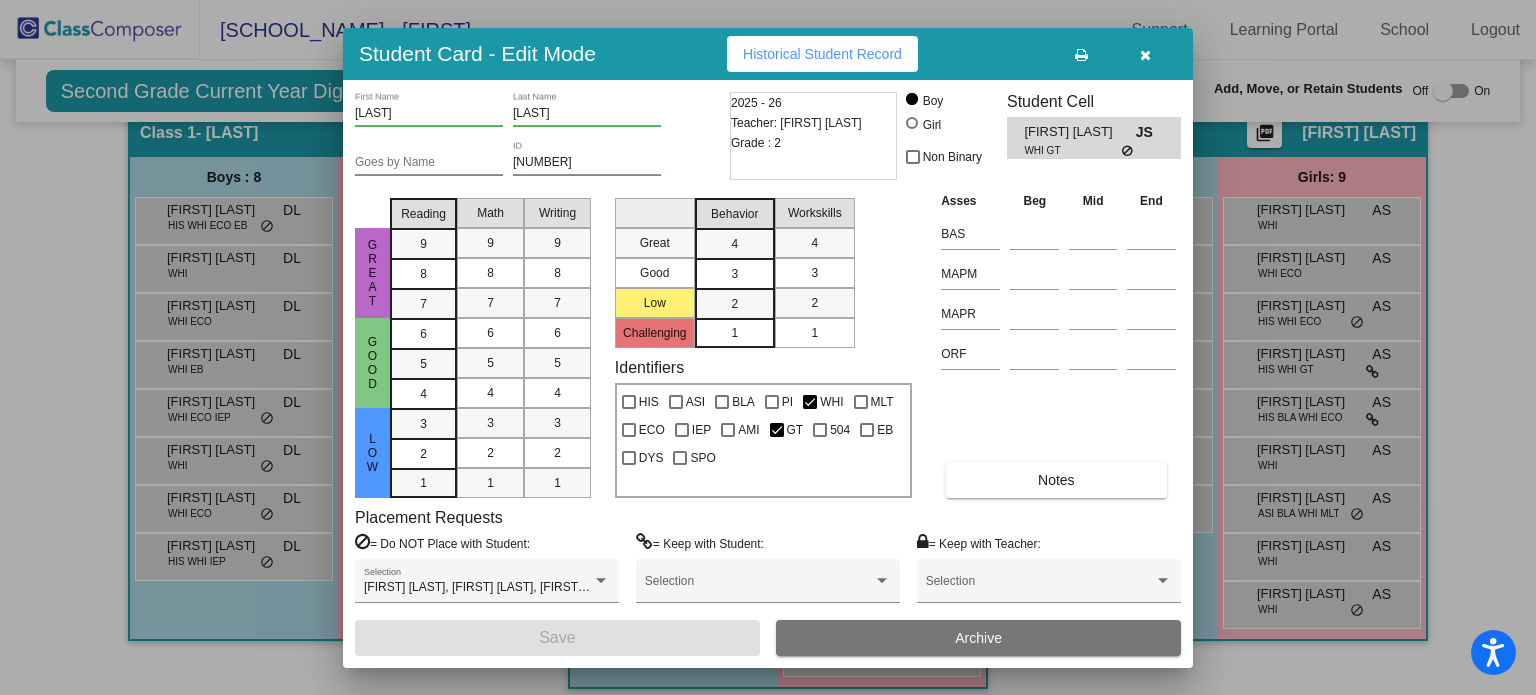 click at bounding box center [1145, 55] 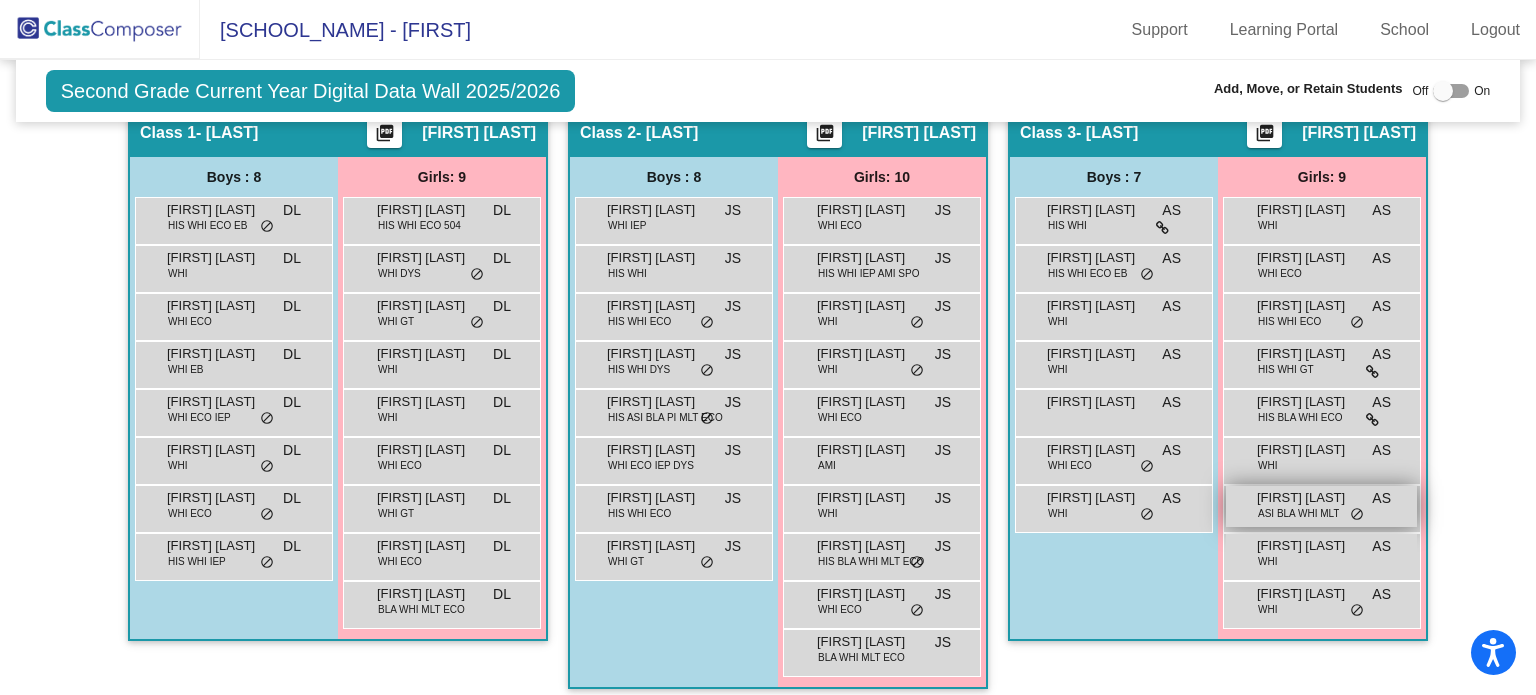 click on "ASI BLA WHI MLT" at bounding box center [1299, 513] 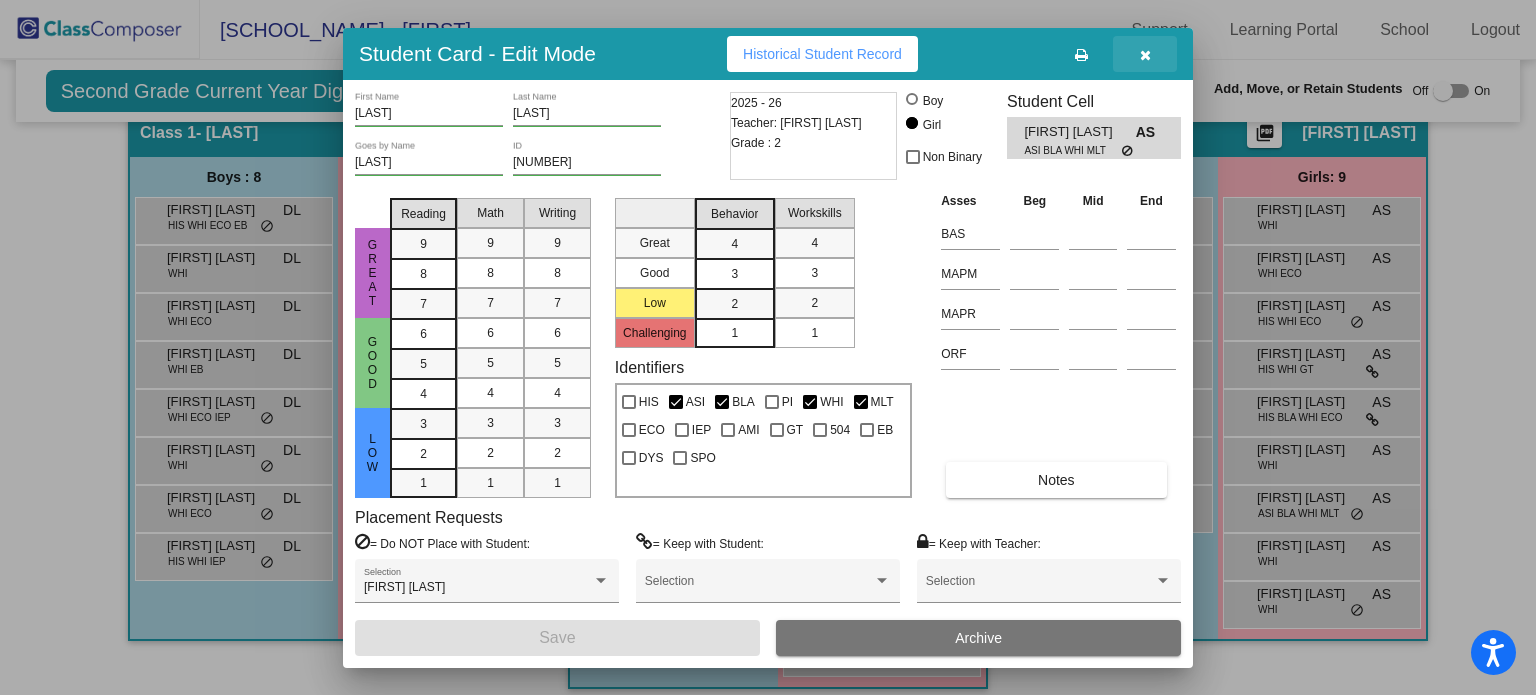 click at bounding box center [1145, 55] 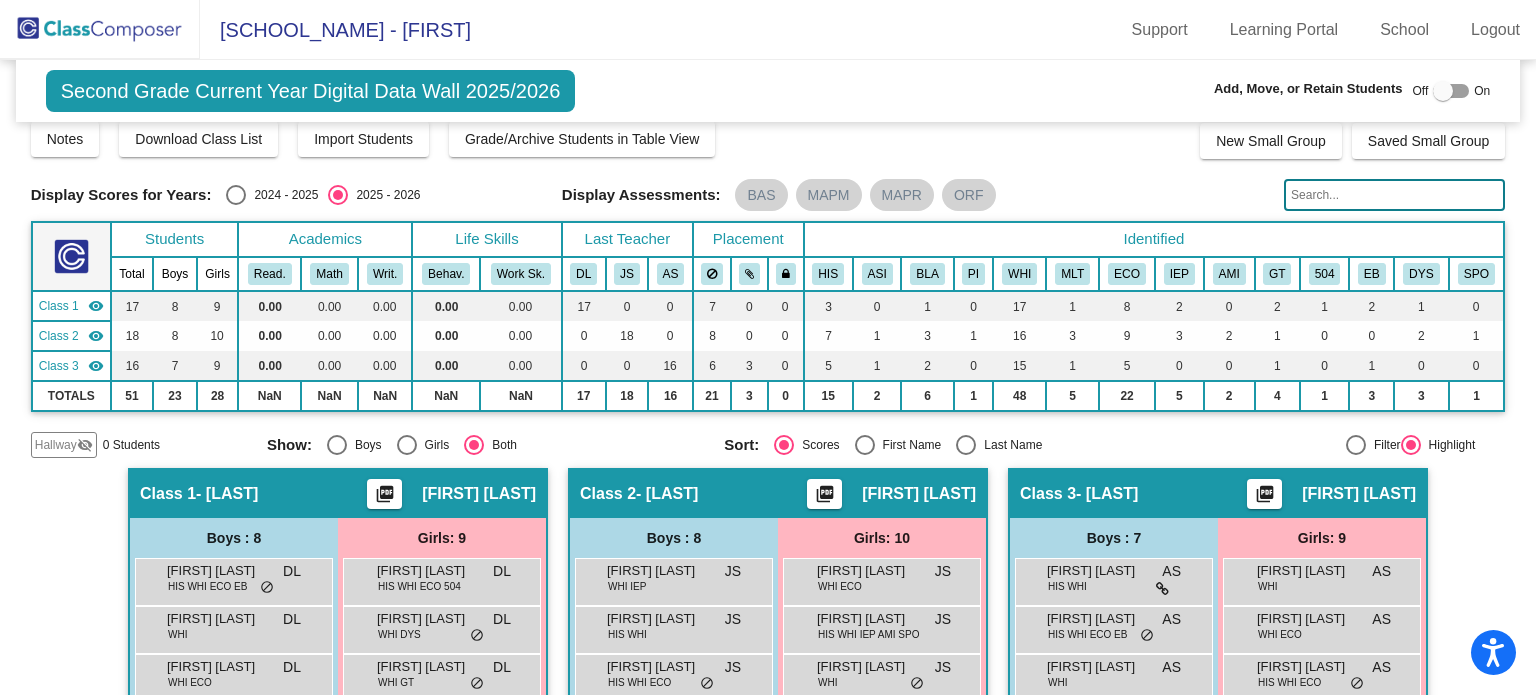 scroll, scrollTop: 0, scrollLeft: 0, axis: both 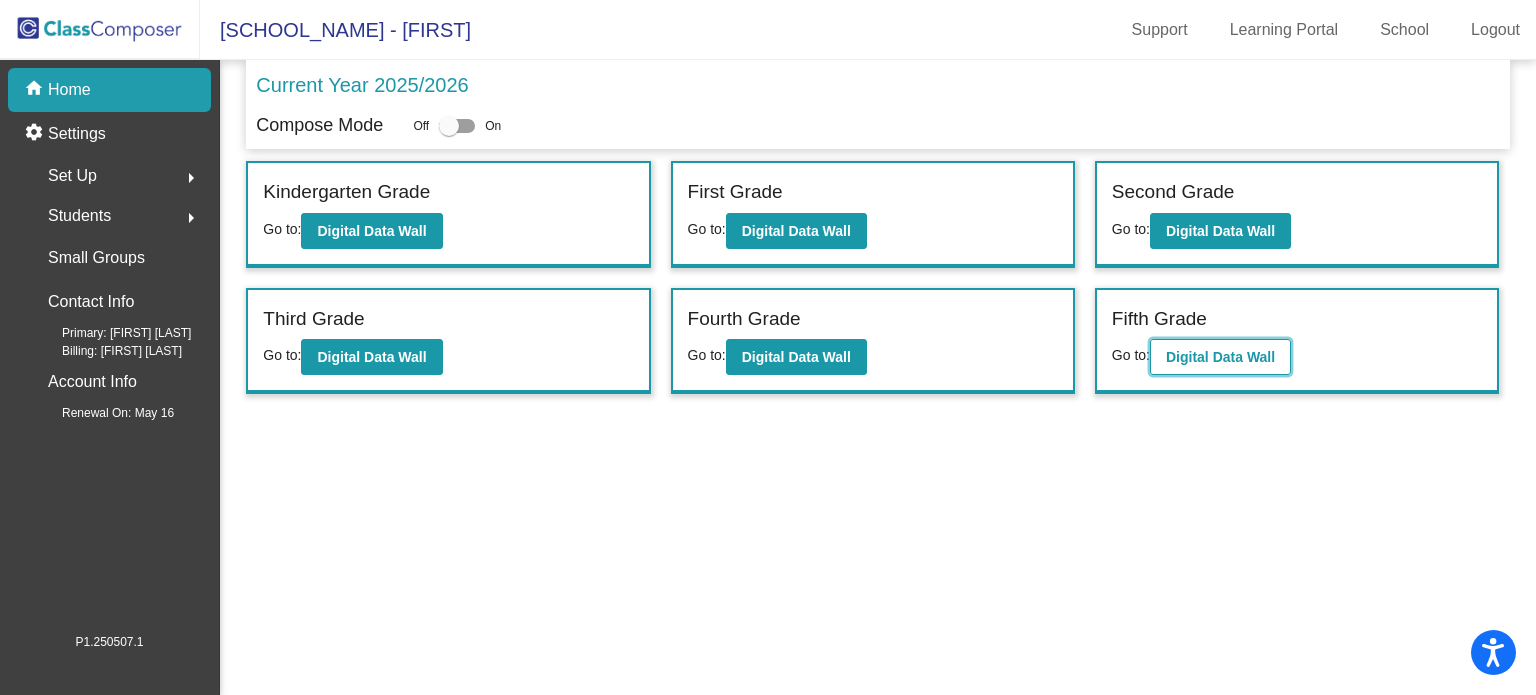click on "Digital Data Wall" 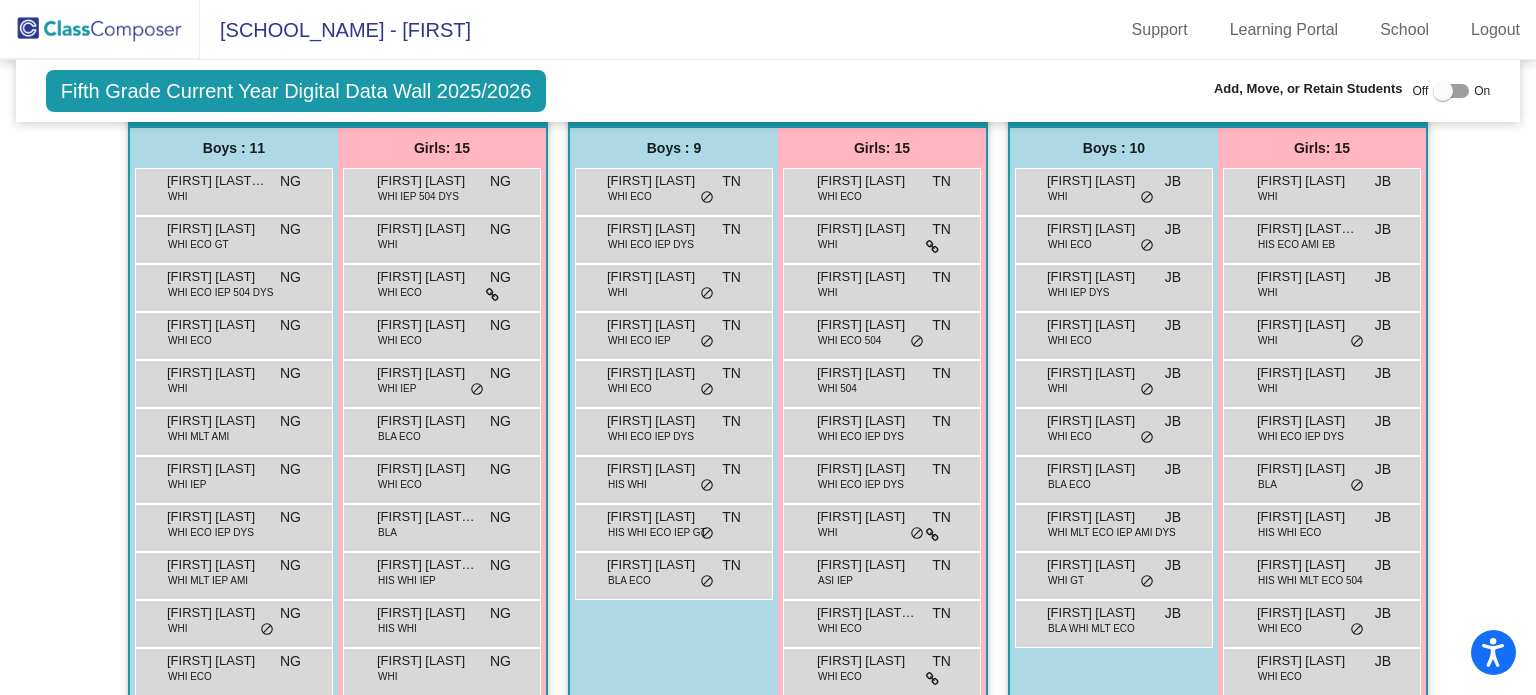 scroll, scrollTop: 407, scrollLeft: 0, axis: vertical 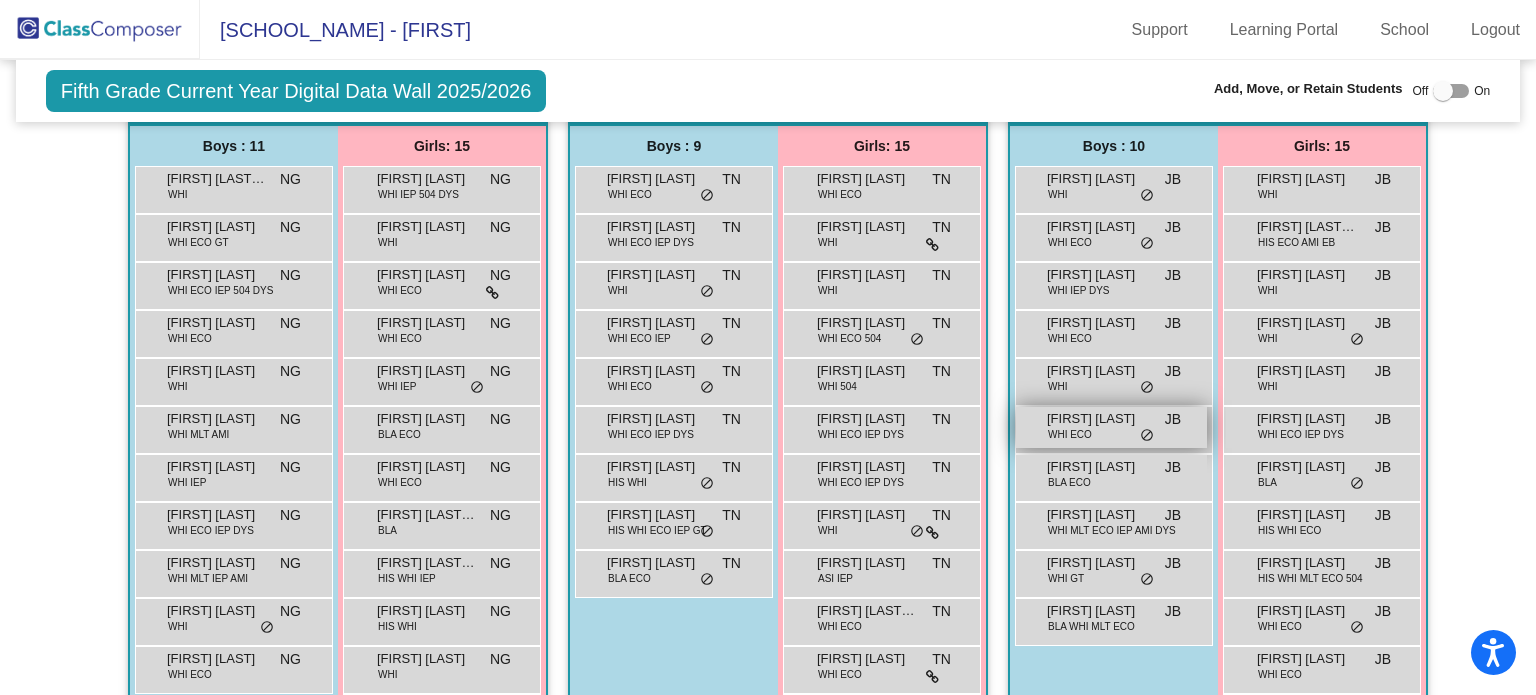 click on "[FIRST] [LAST] WHI ECO JB lock do_not_disturb_alt" at bounding box center (1111, 427) 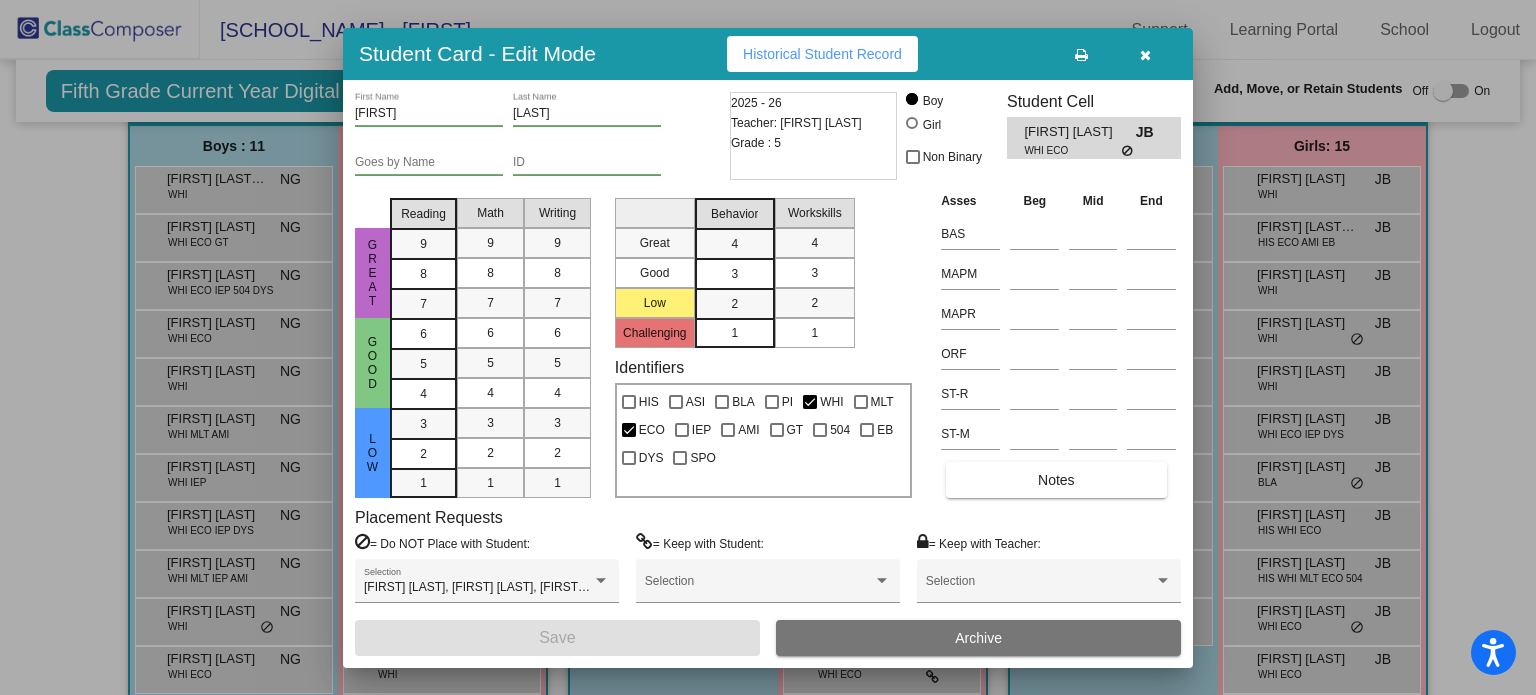 click at bounding box center [1145, 55] 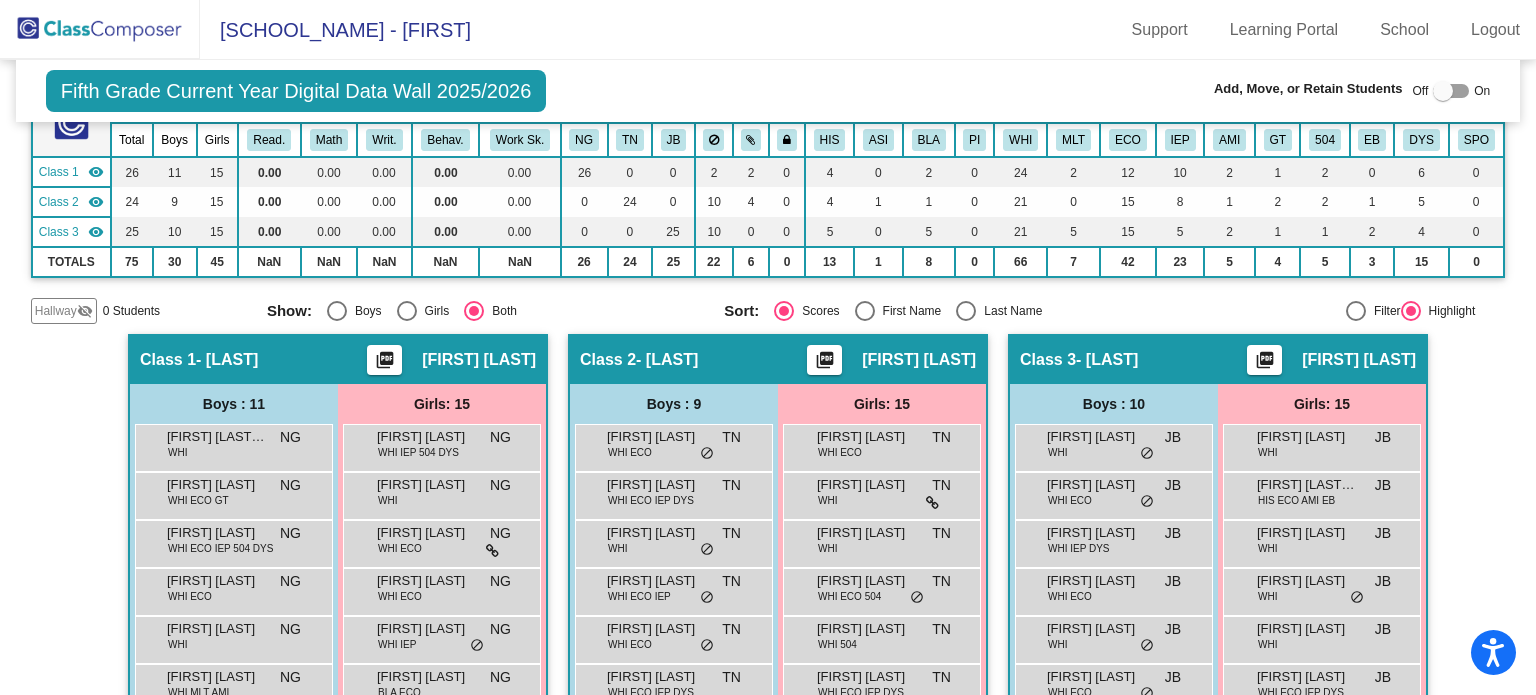 scroll, scrollTop: 144, scrollLeft: 0, axis: vertical 